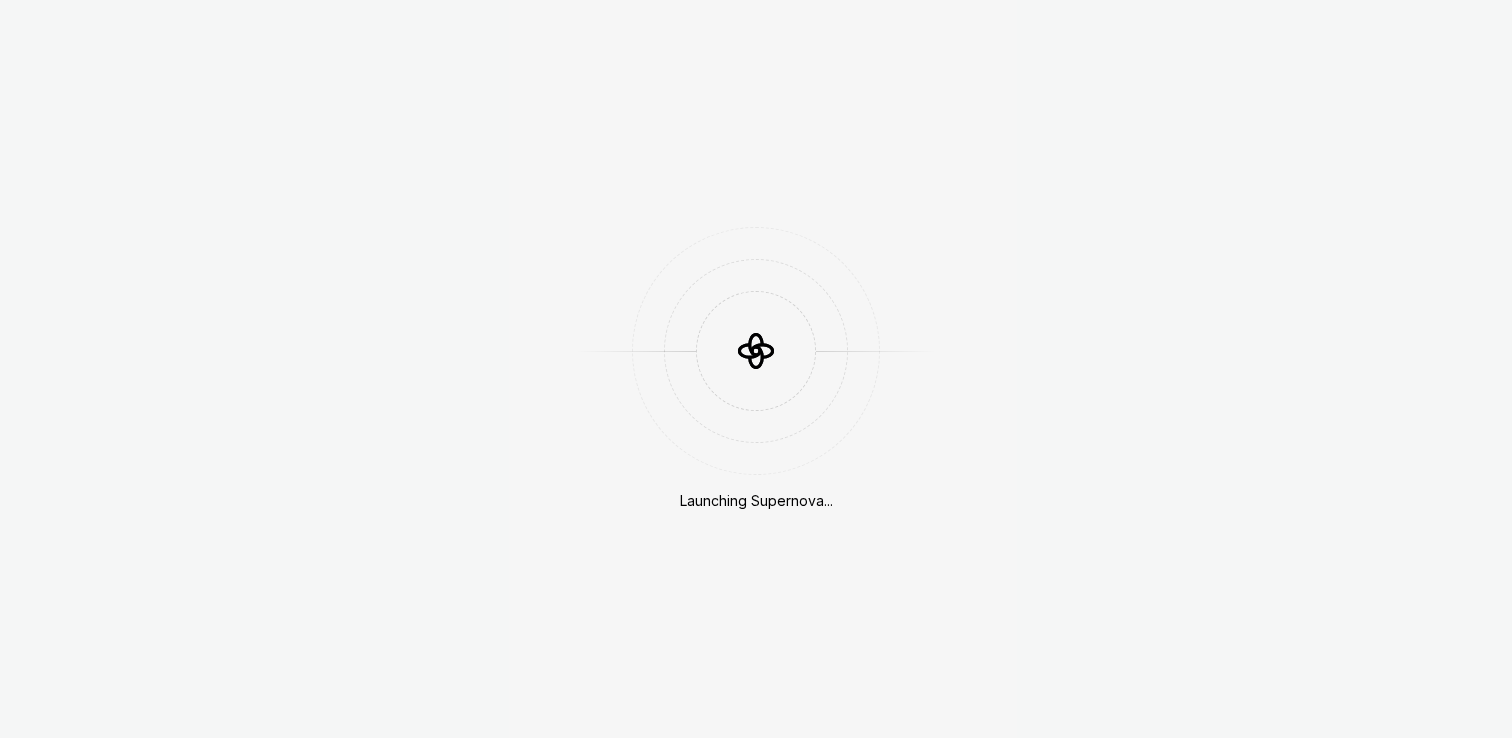 scroll, scrollTop: 0, scrollLeft: 0, axis: both 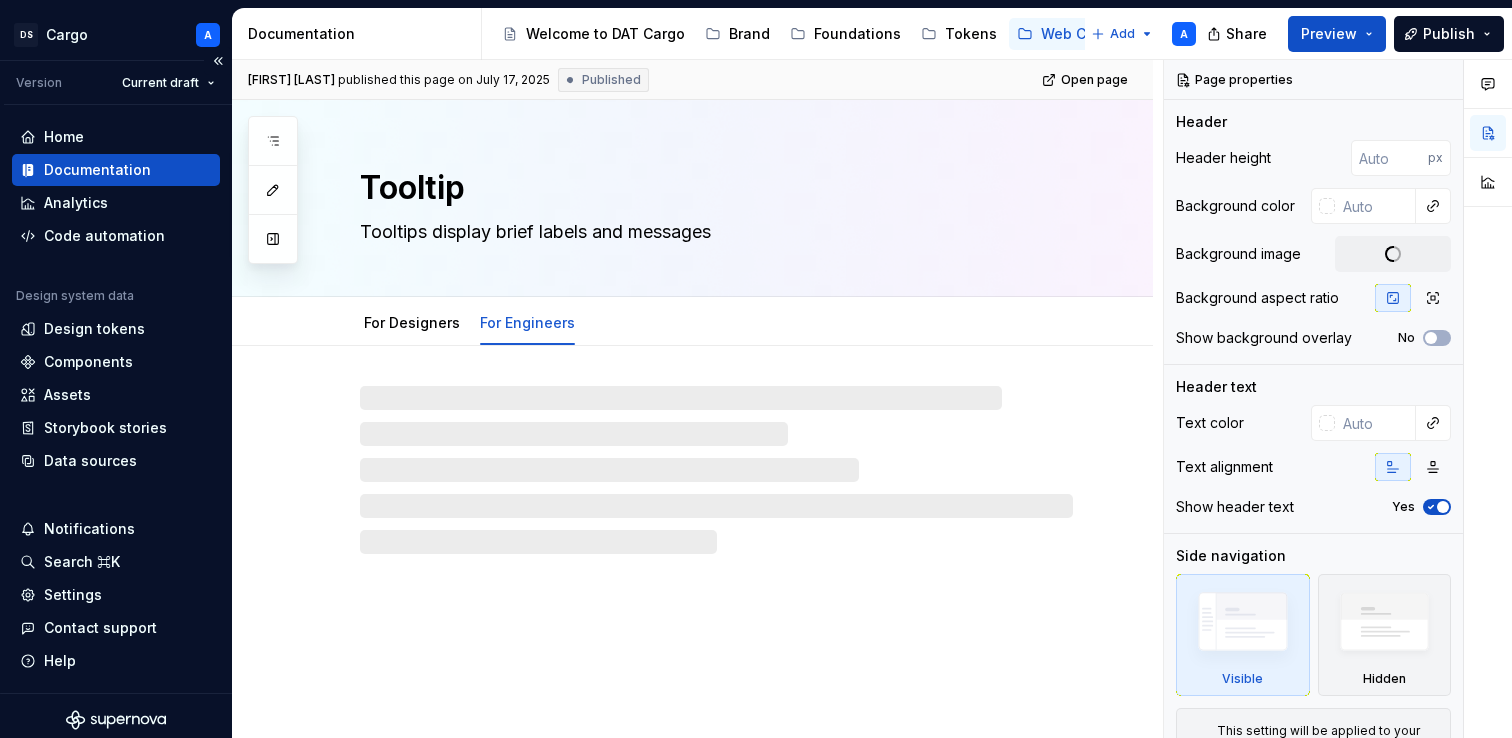 type on "*" 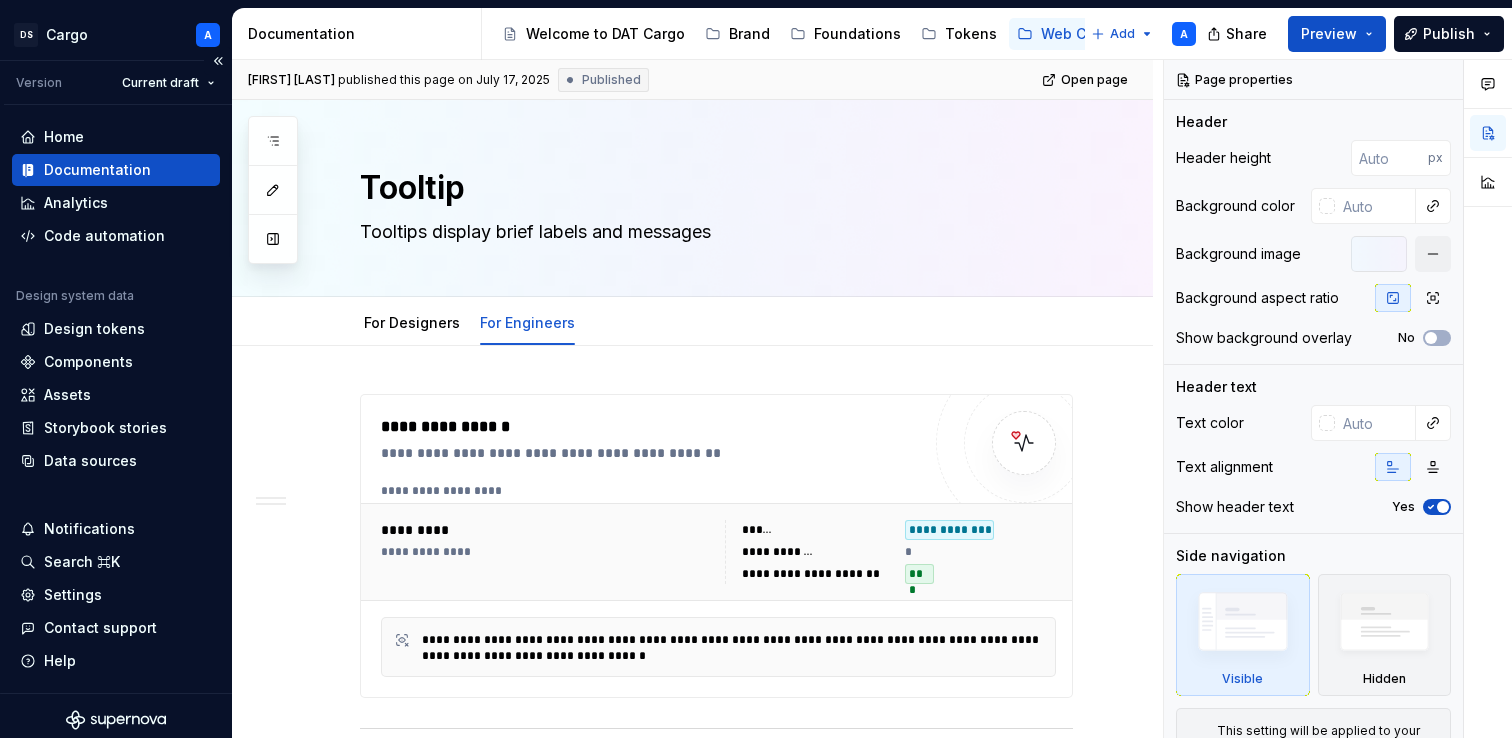 type on "**********" 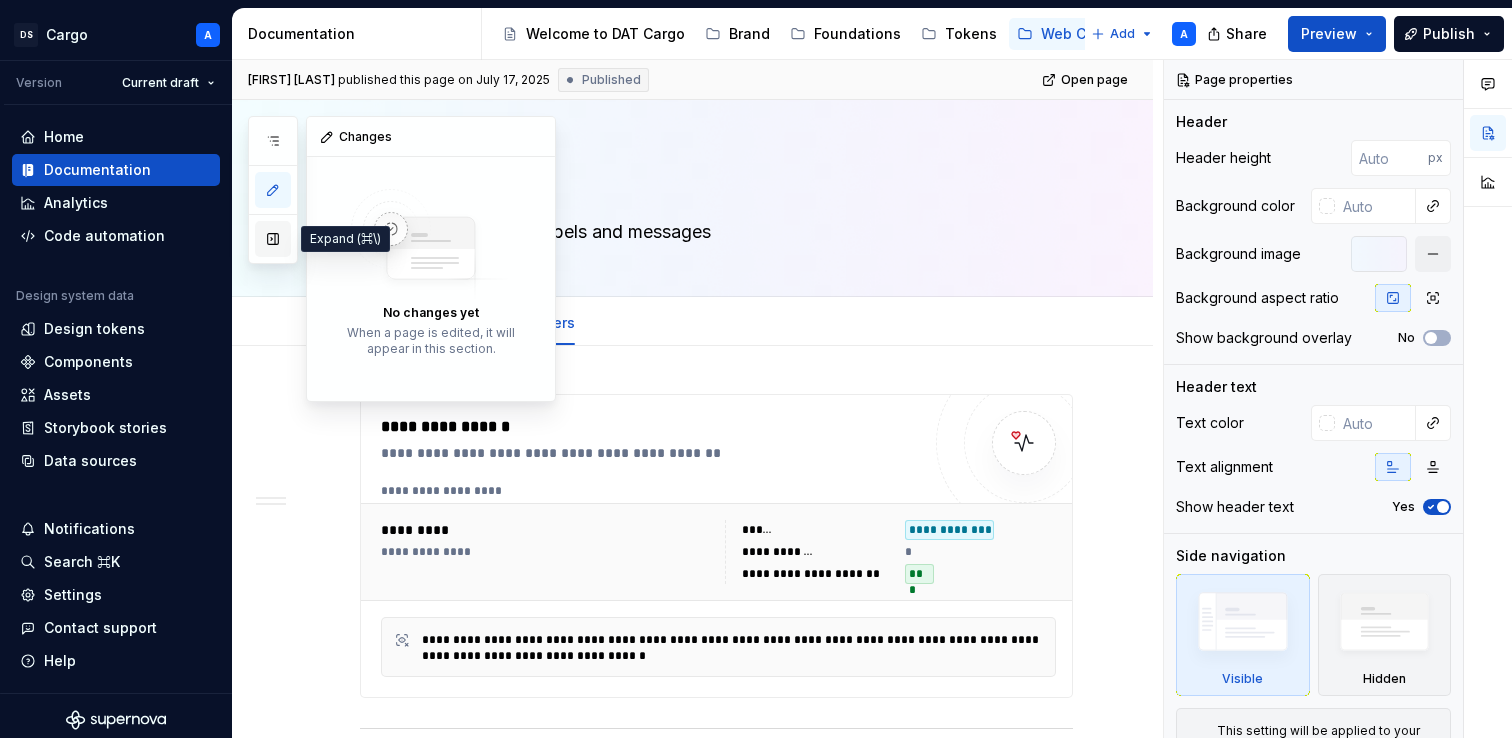 click at bounding box center (273, 239) 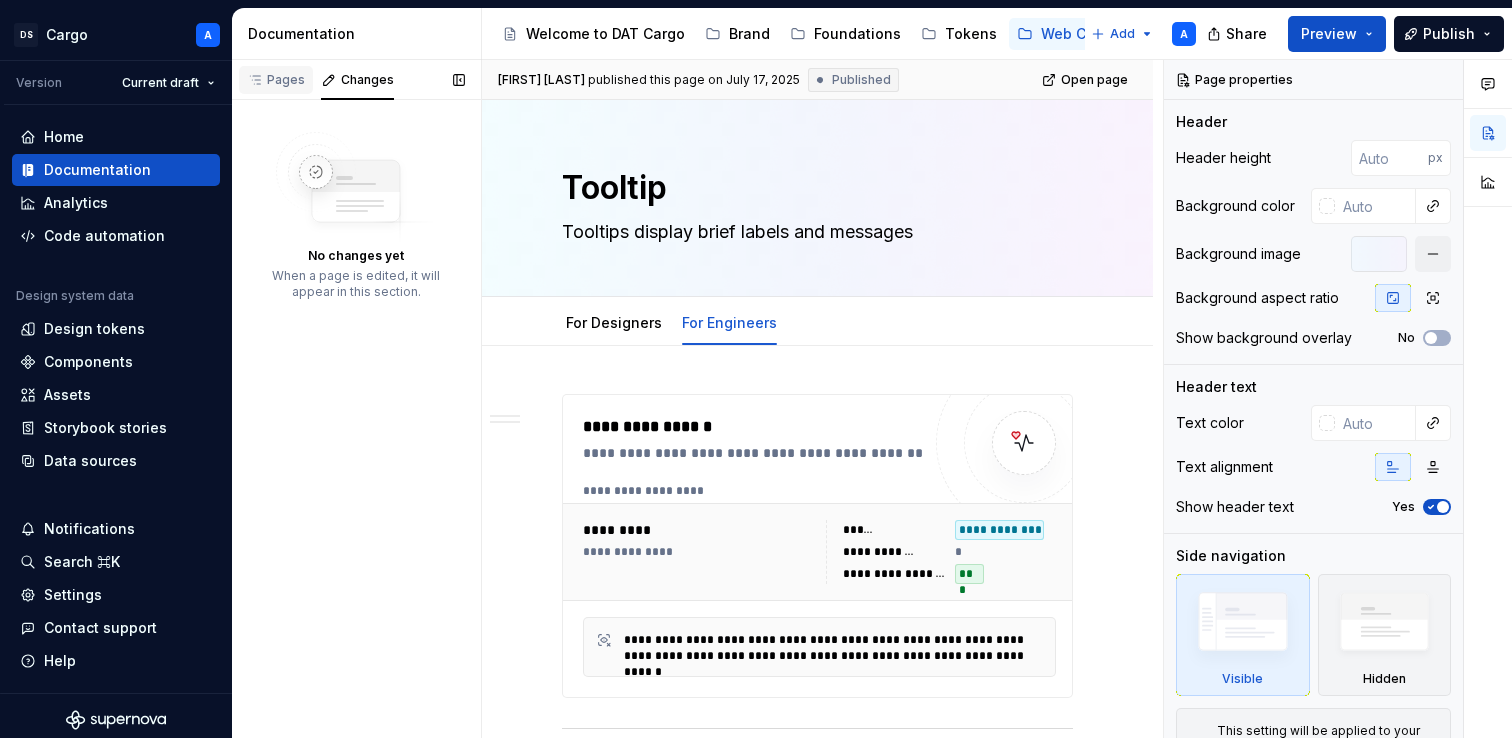 click on "Pages" at bounding box center [276, 80] 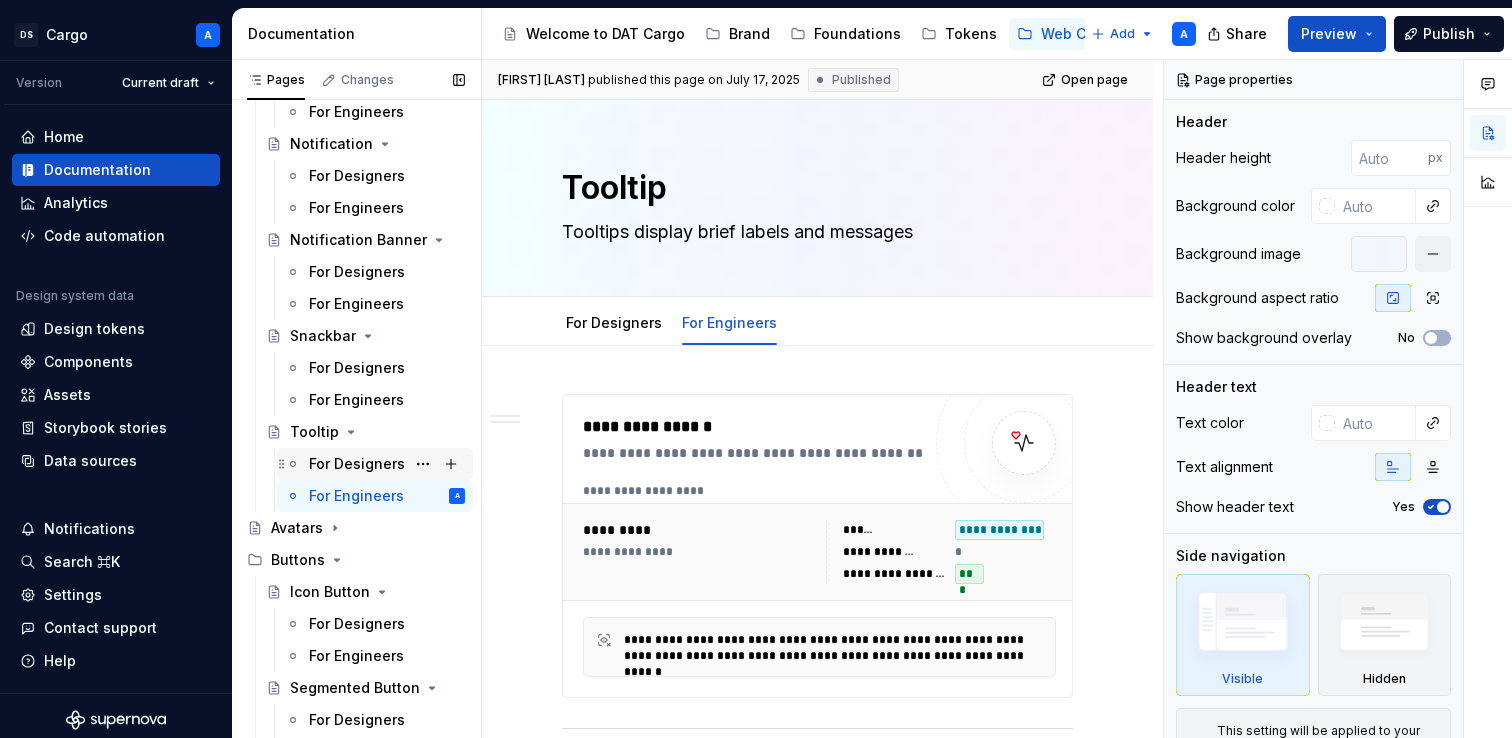 scroll, scrollTop: 212, scrollLeft: 0, axis: vertical 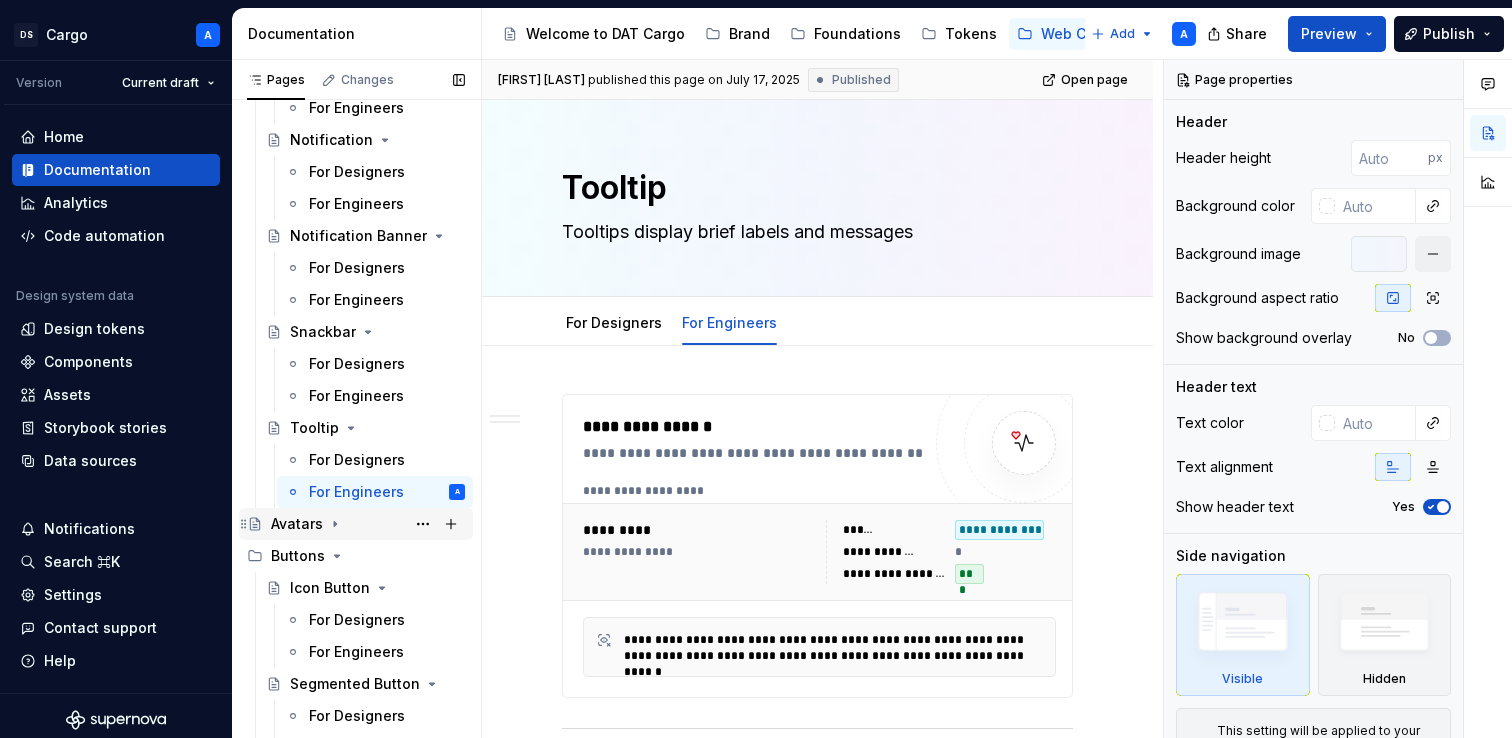click on "Avatars" at bounding box center [297, 524] 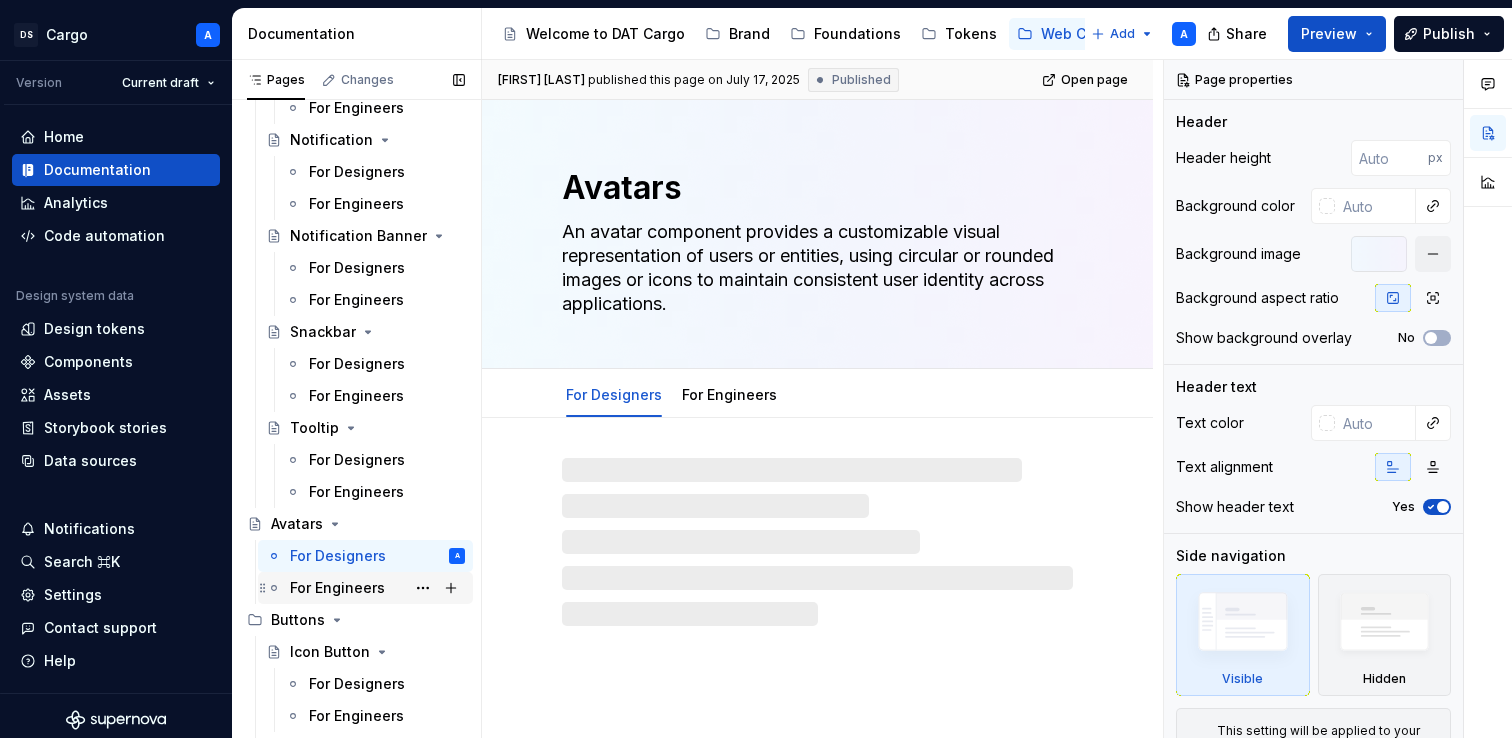 click on "For Engineers" at bounding box center (337, 588) 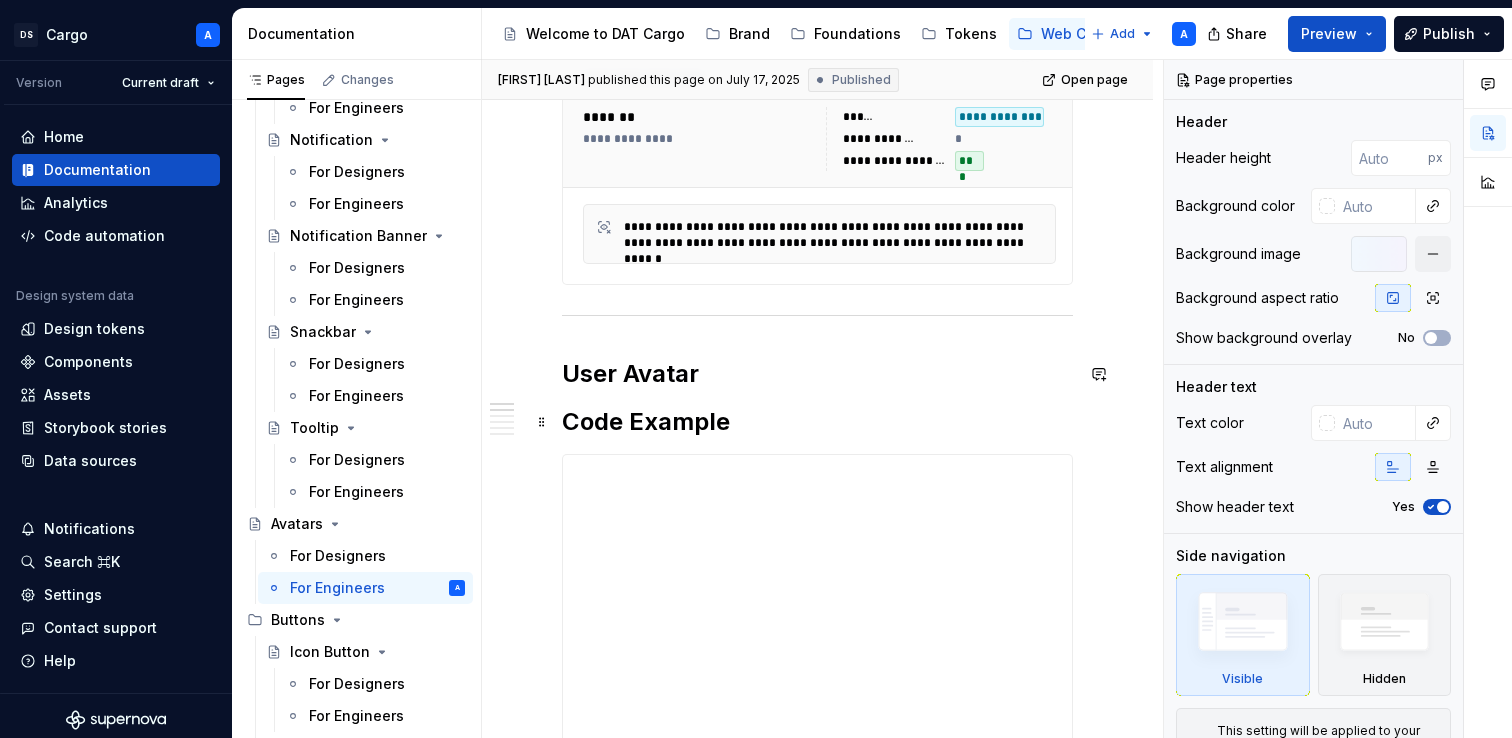 scroll, scrollTop: 516, scrollLeft: 0, axis: vertical 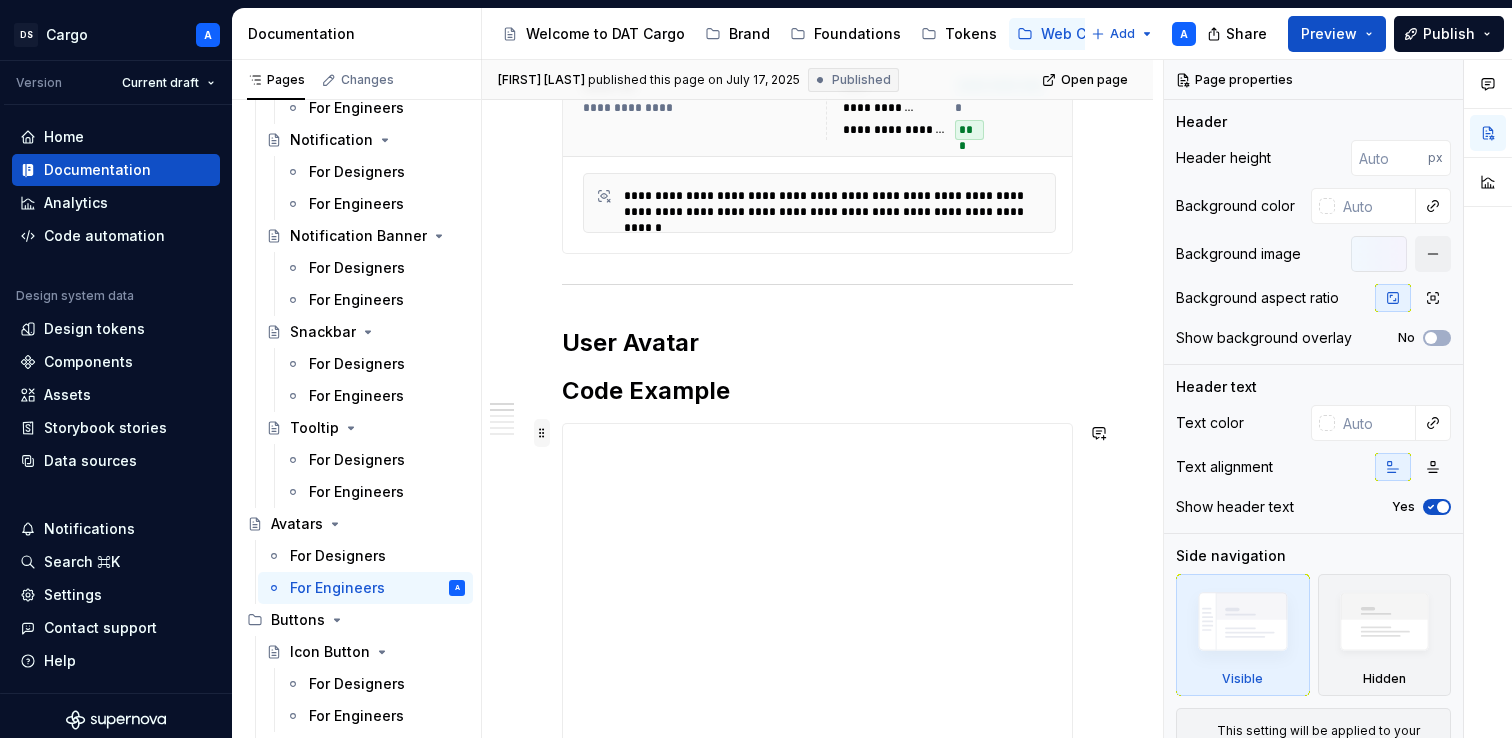 click at bounding box center (542, 433) 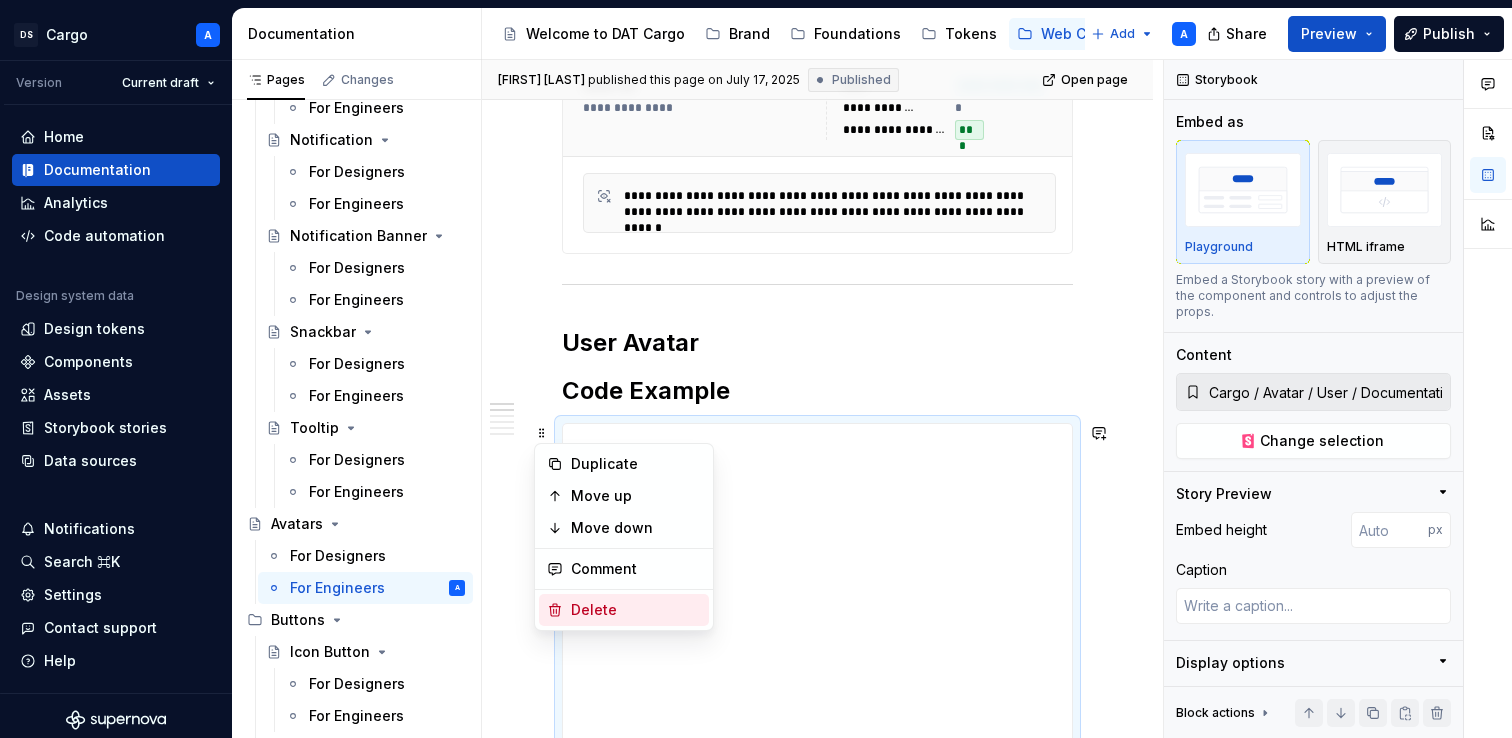 click on "Delete" at bounding box center [636, 610] 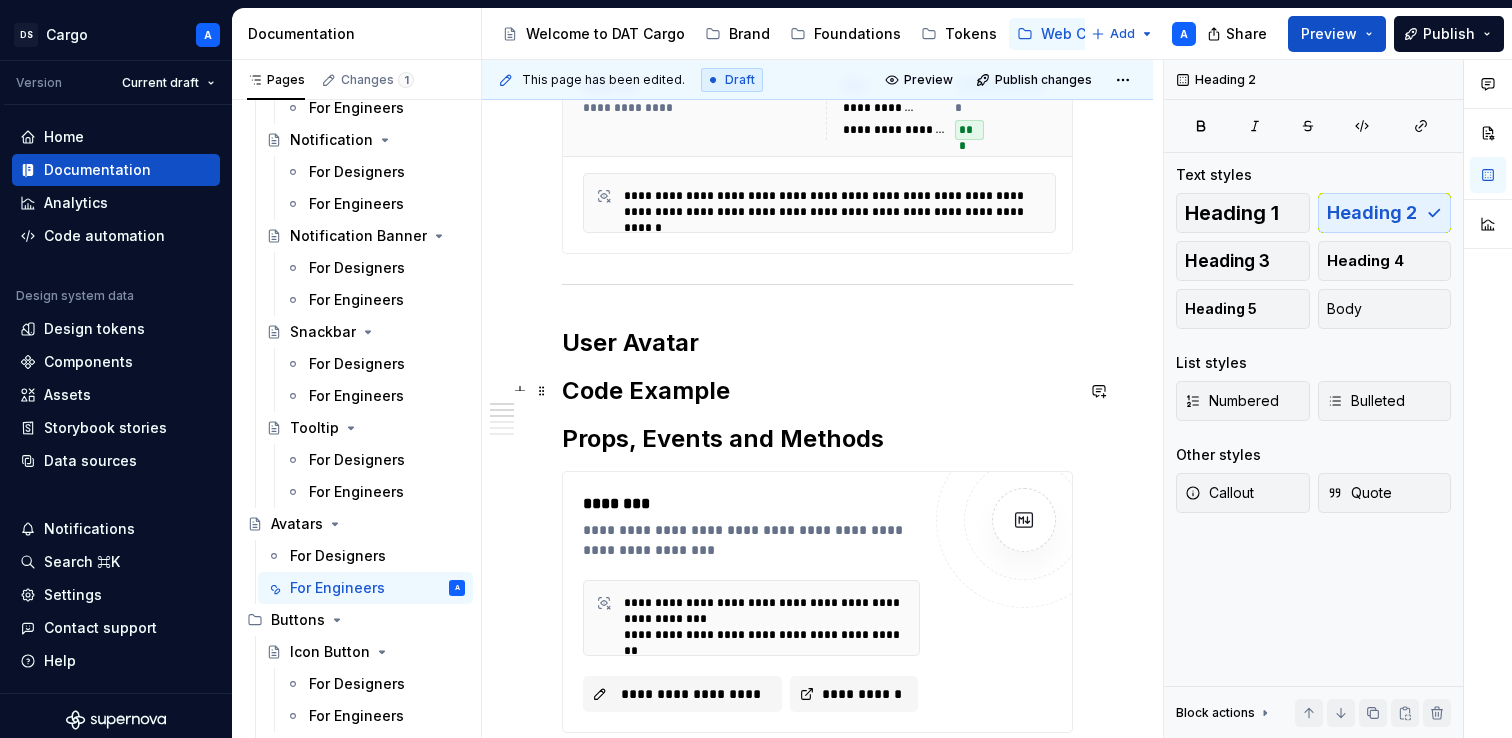click on "Code Example" at bounding box center [817, 391] 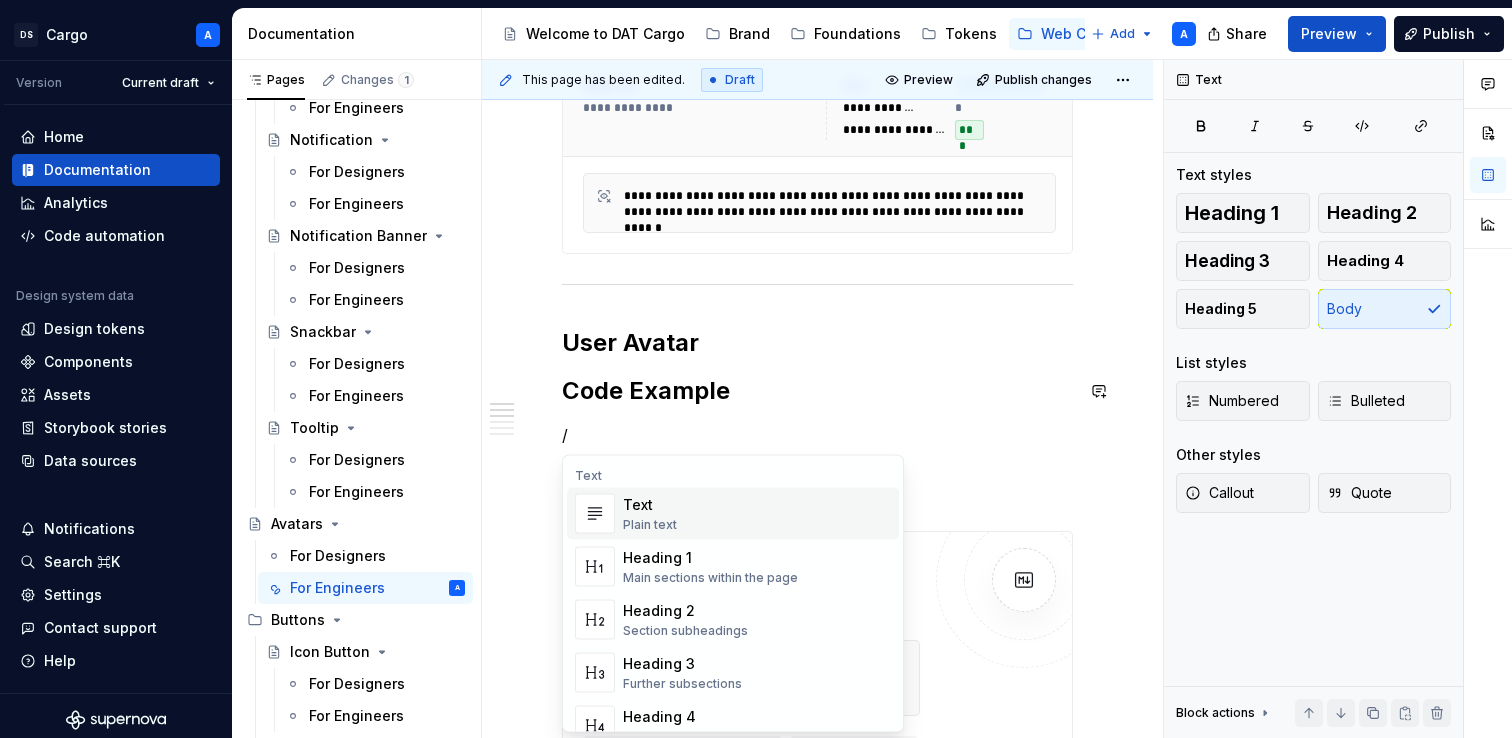 type 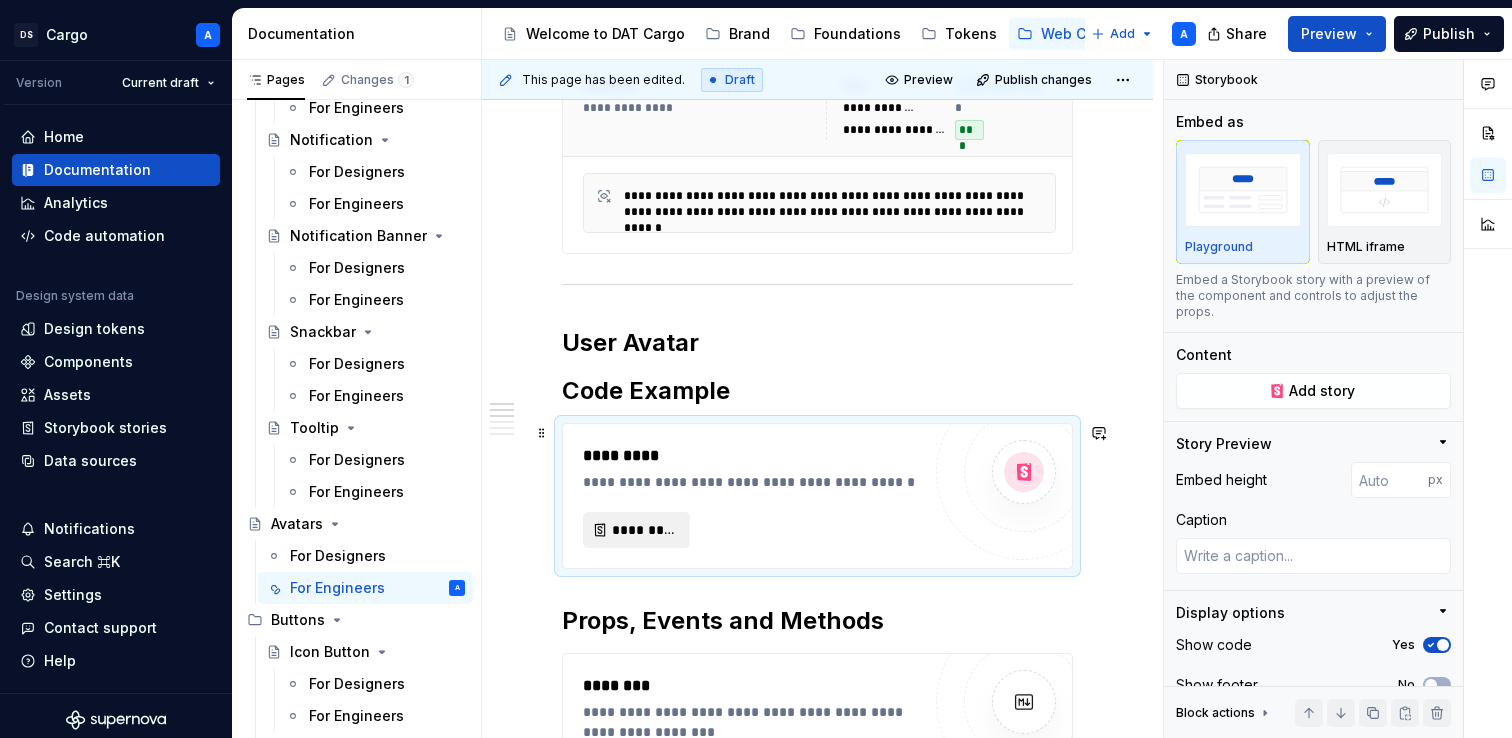 click on "*********" at bounding box center [644, 530] 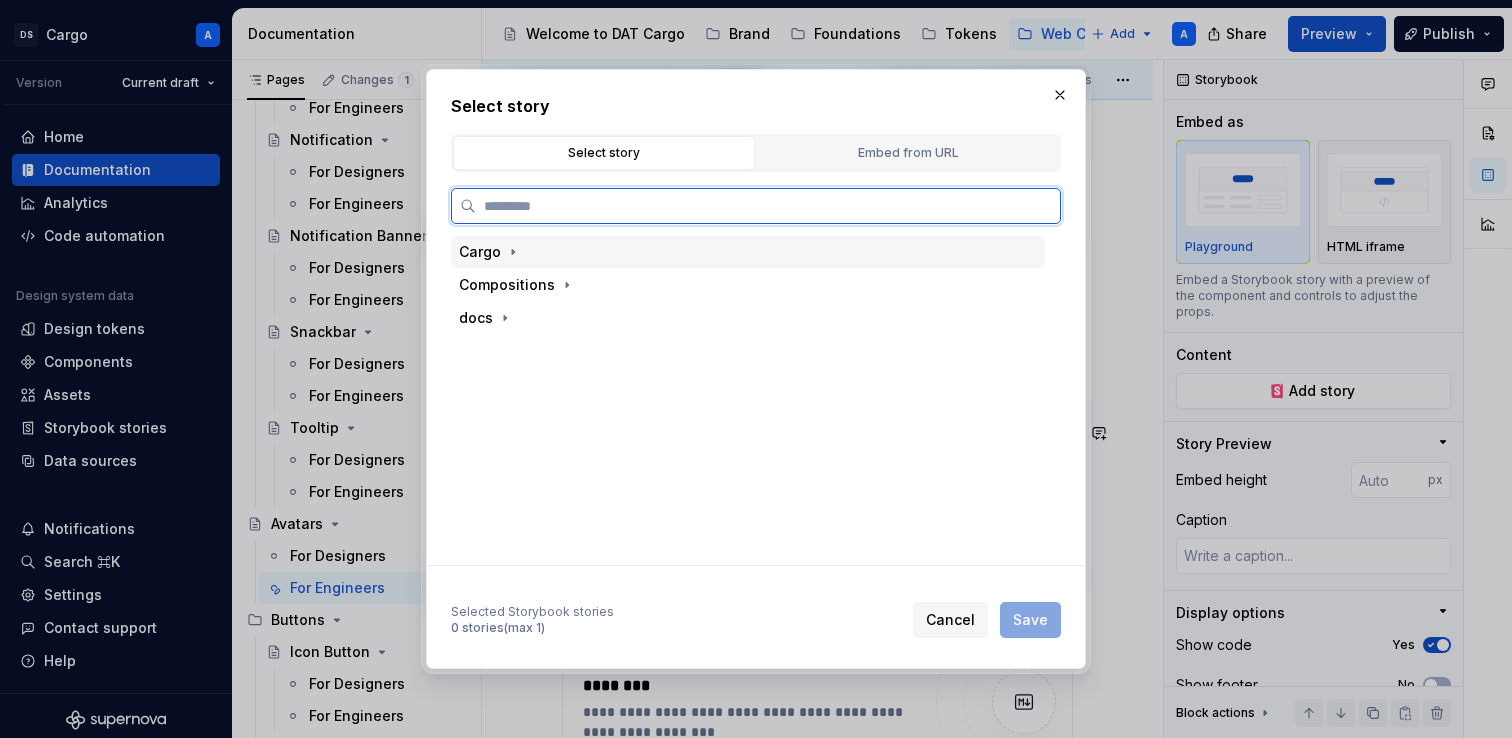 click on "Cargo" at bounding box center [480, 252] 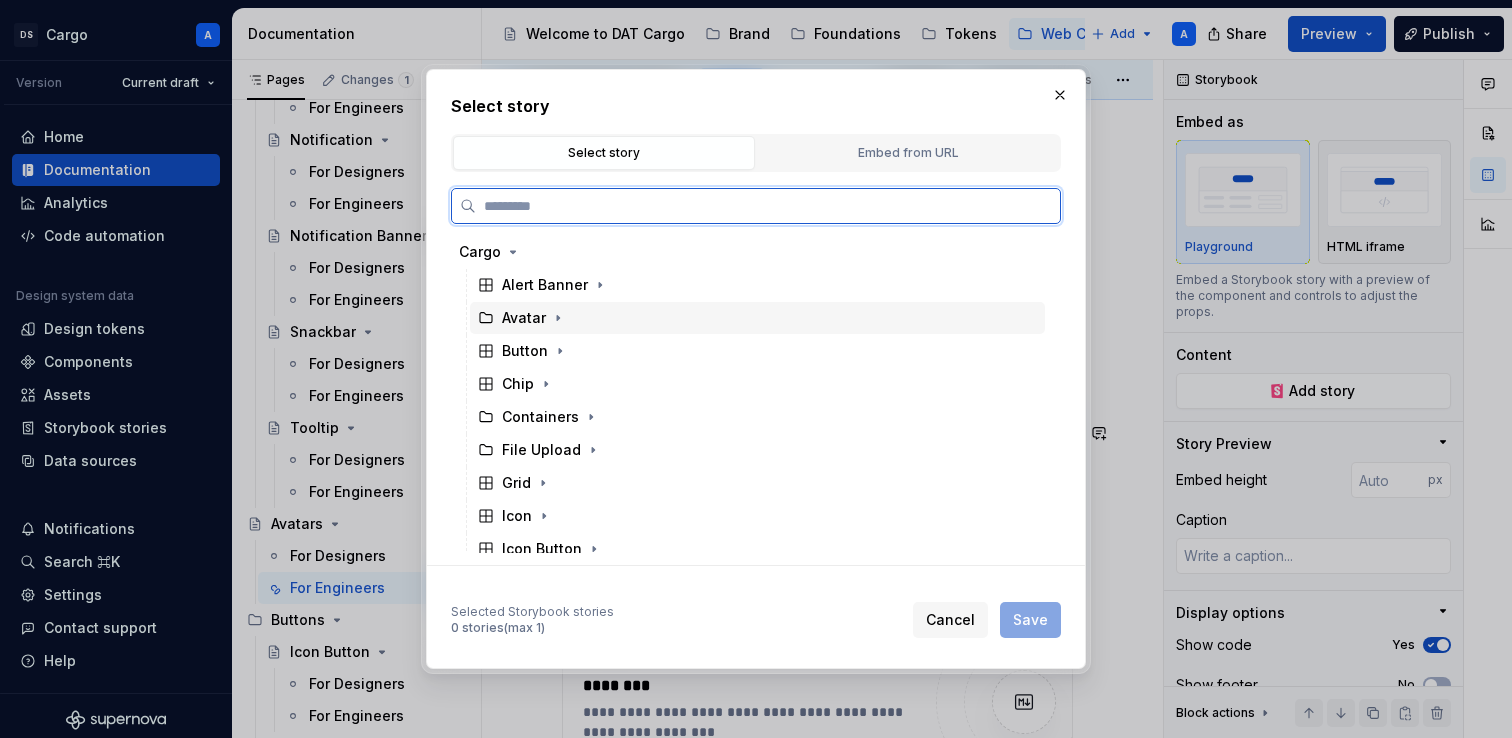 click on "Avatar" at bounding box center (524, 318) 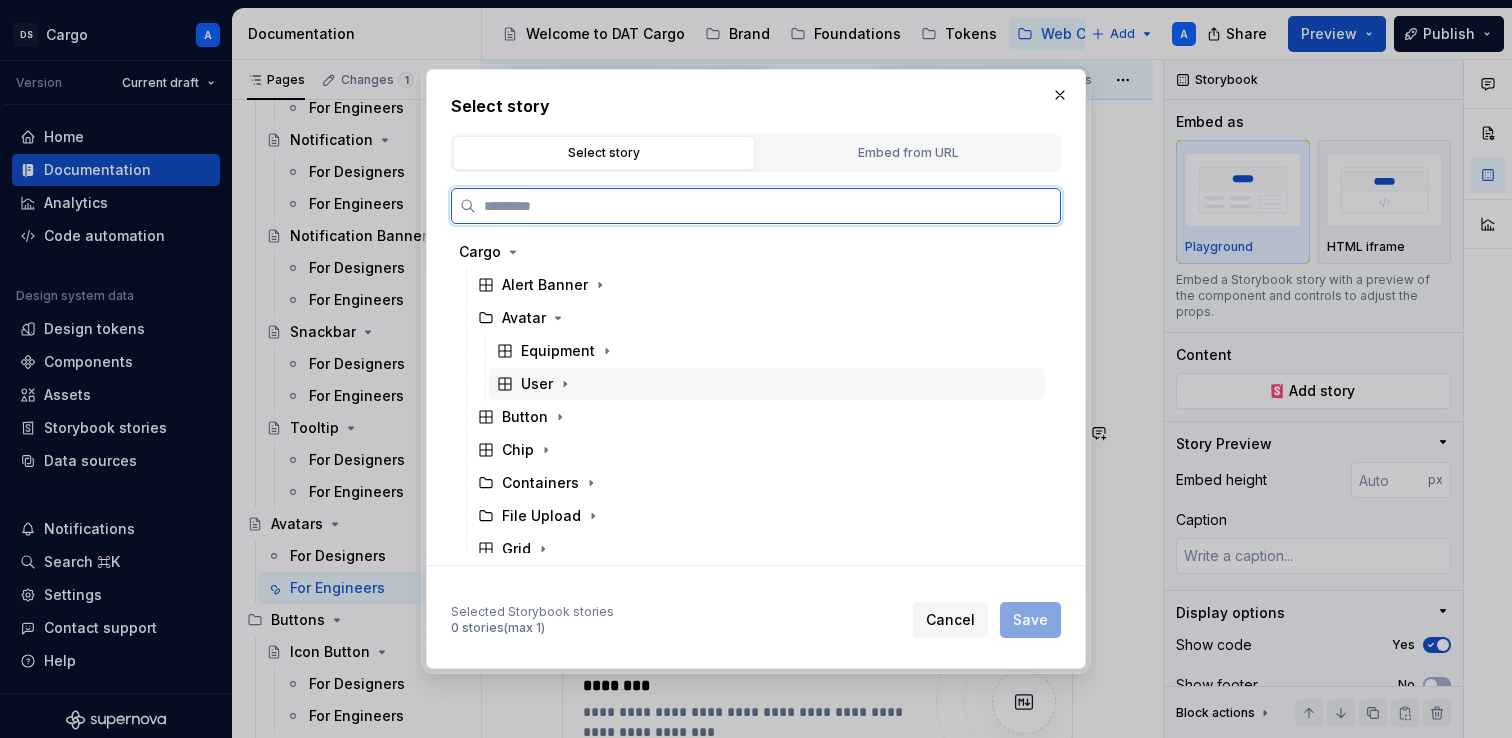 click on "User" at bounding box center (537, 384) 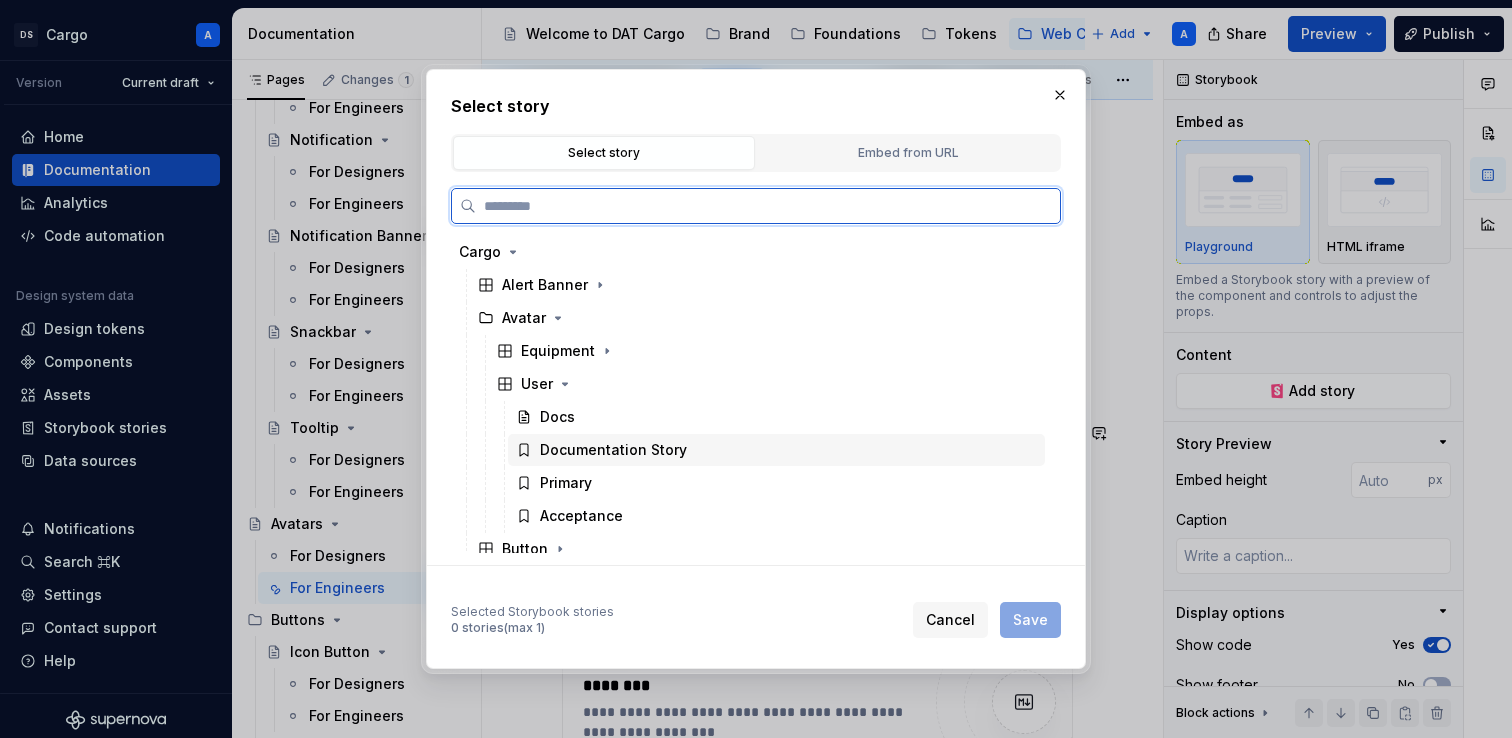 click on "Documentation Story" at bounding box center (613, 450) 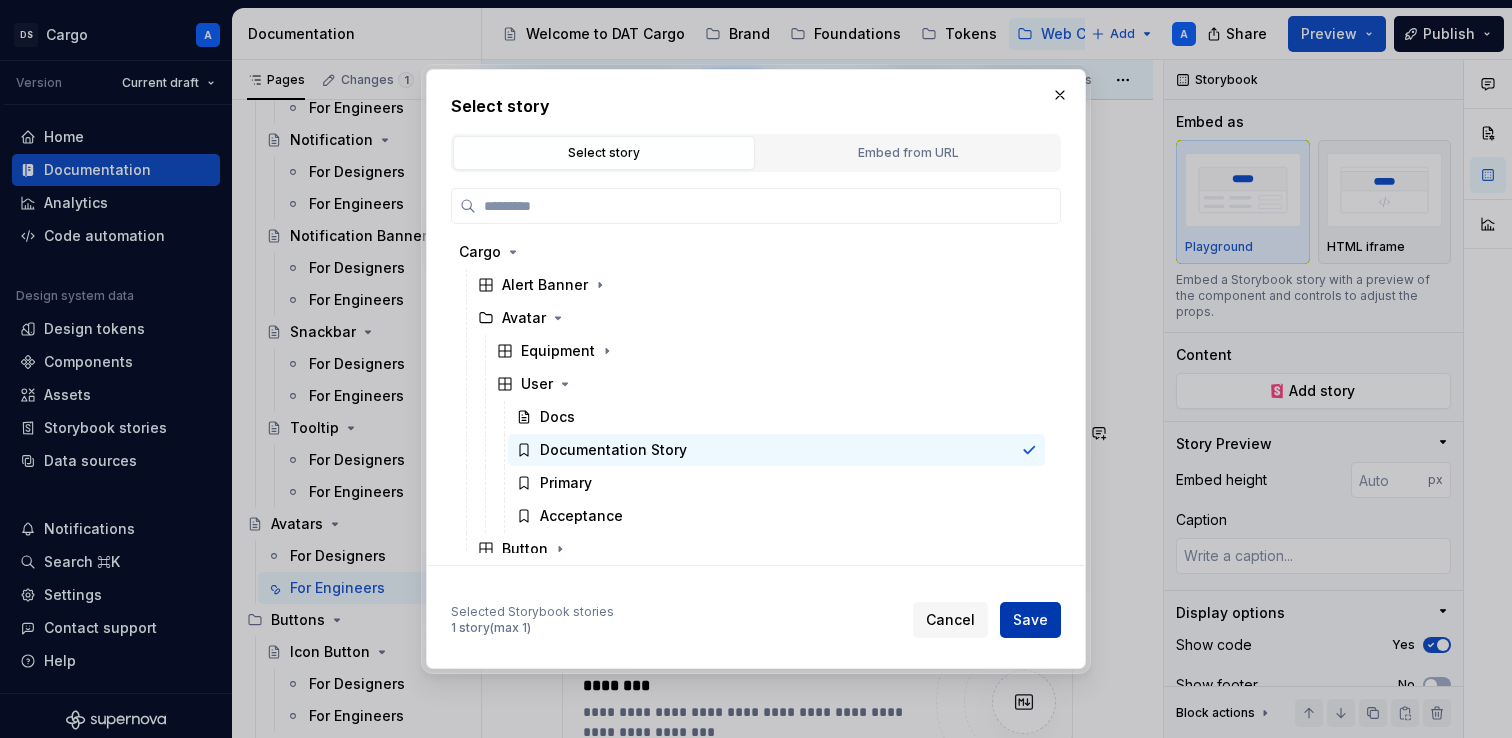 click on "Save" at bounding box center (1030, 620) 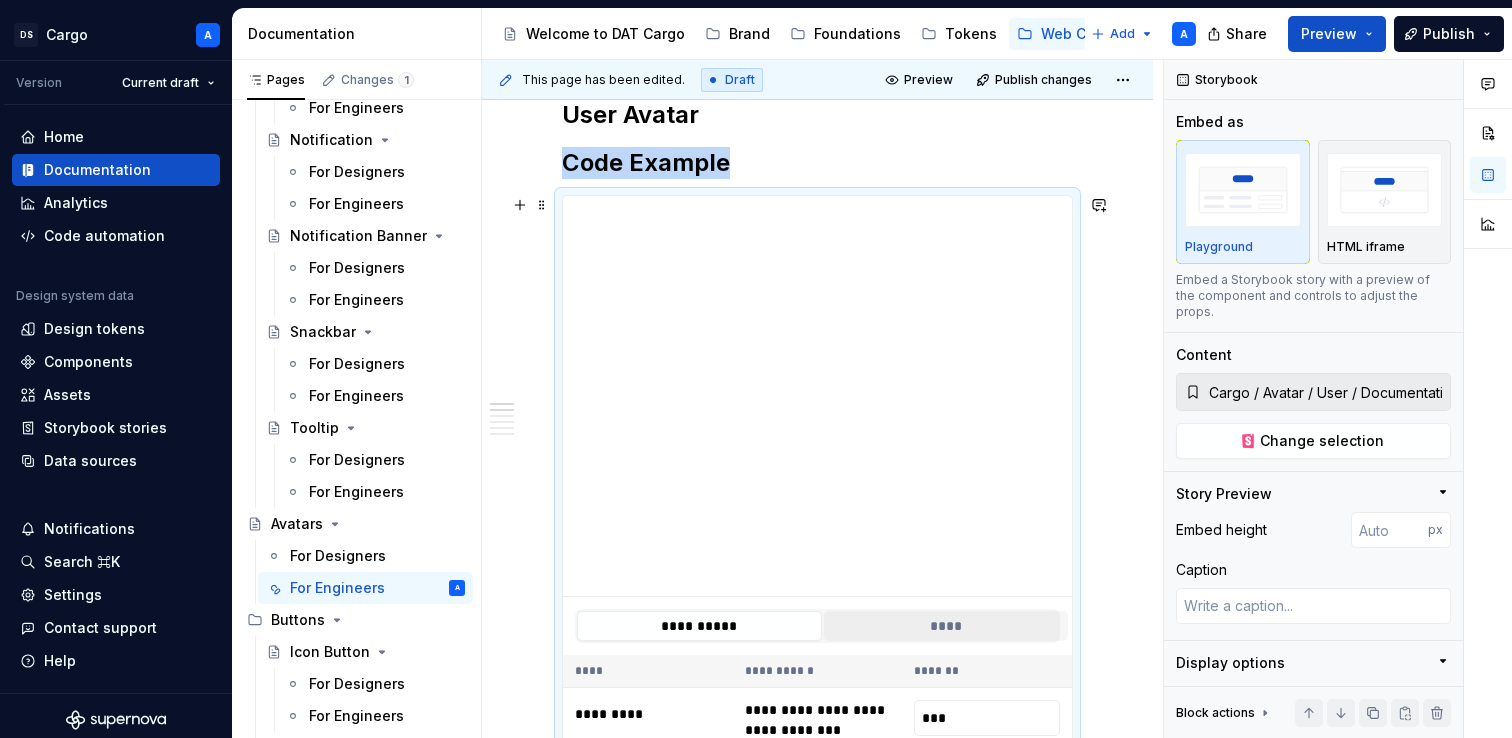 scroll, scrollTop: 671, scrollLeft: 0, axis: vertical 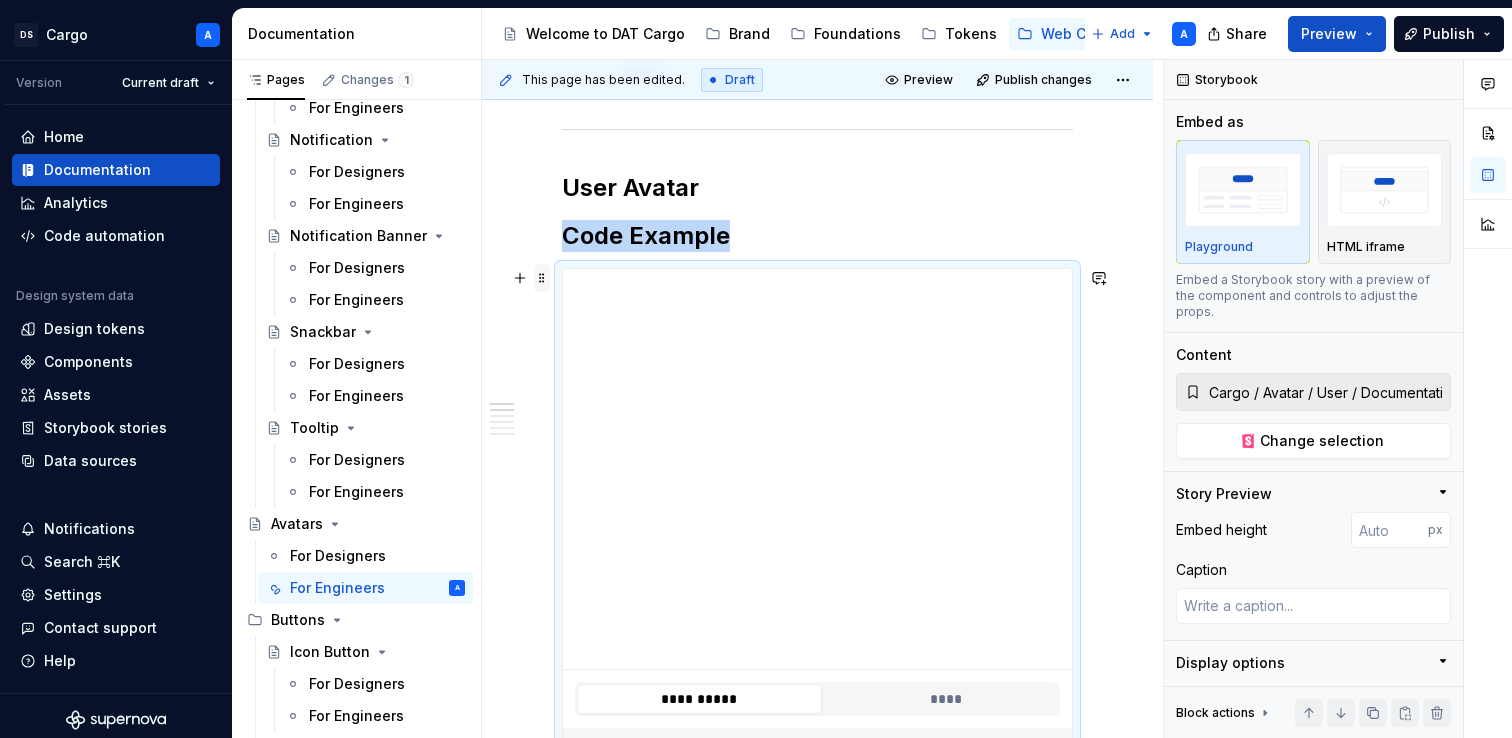 click at bounding box center [542, 278] 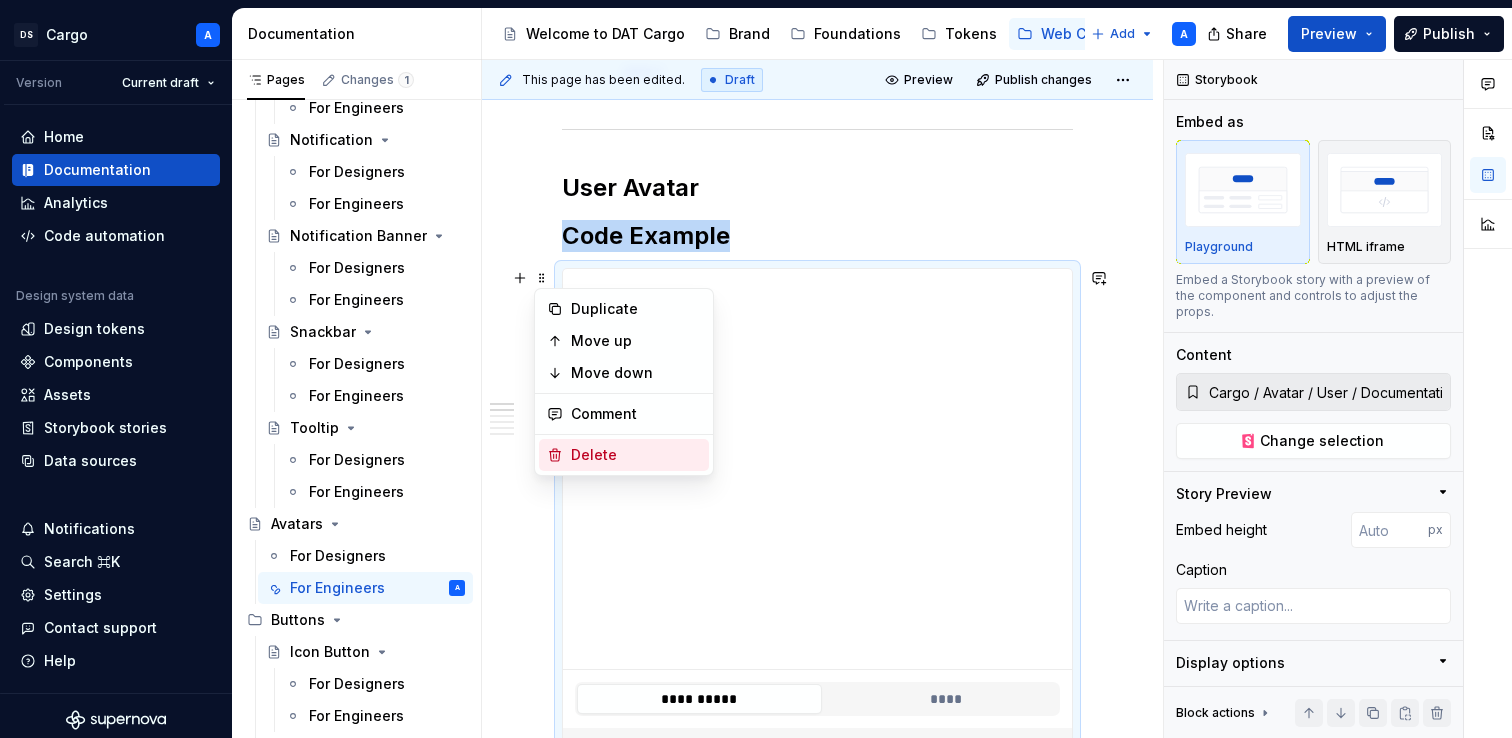 click on "Delete" at bounding box center (636, 455) 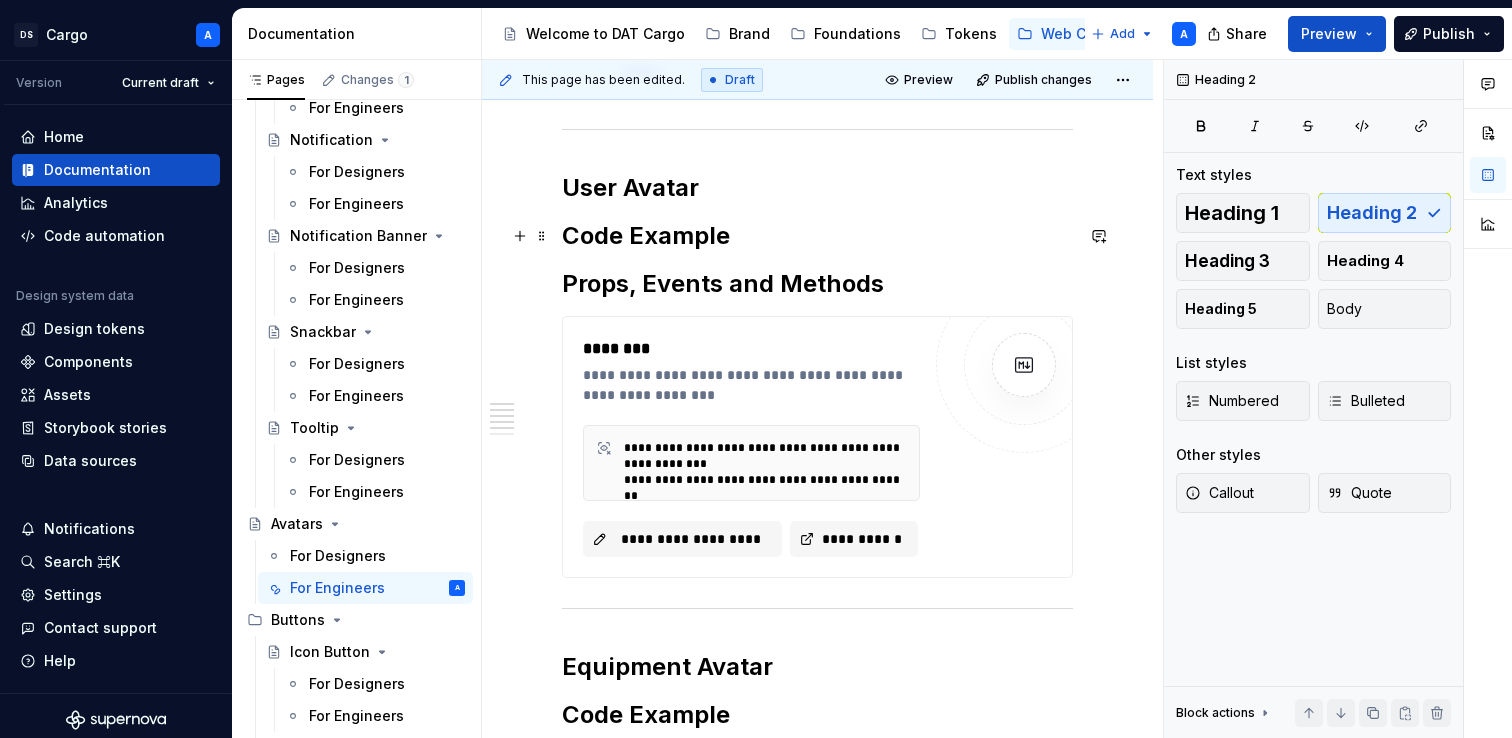 click on "Code Example" at bounding box center (817, 236) 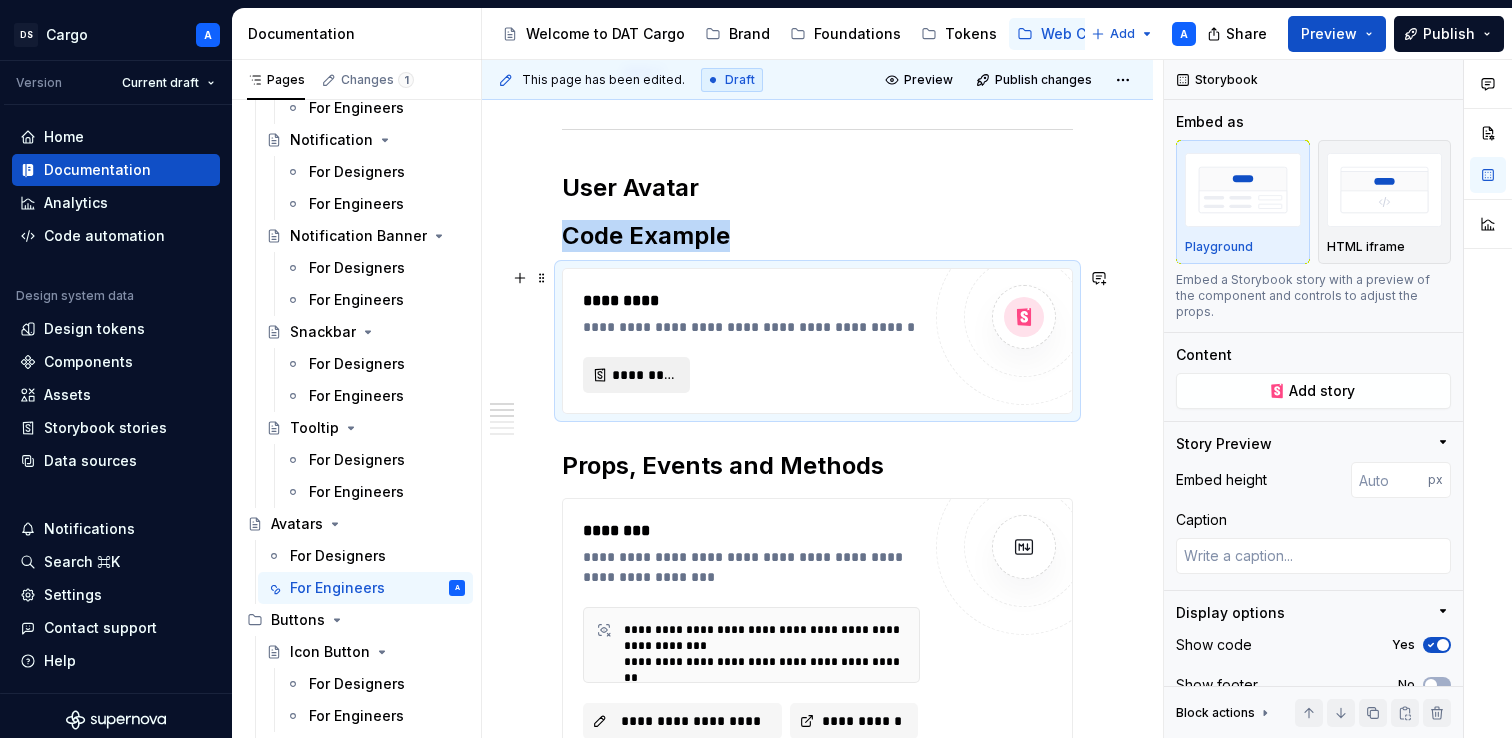 click on "*********" at bounding box center (644, 375) 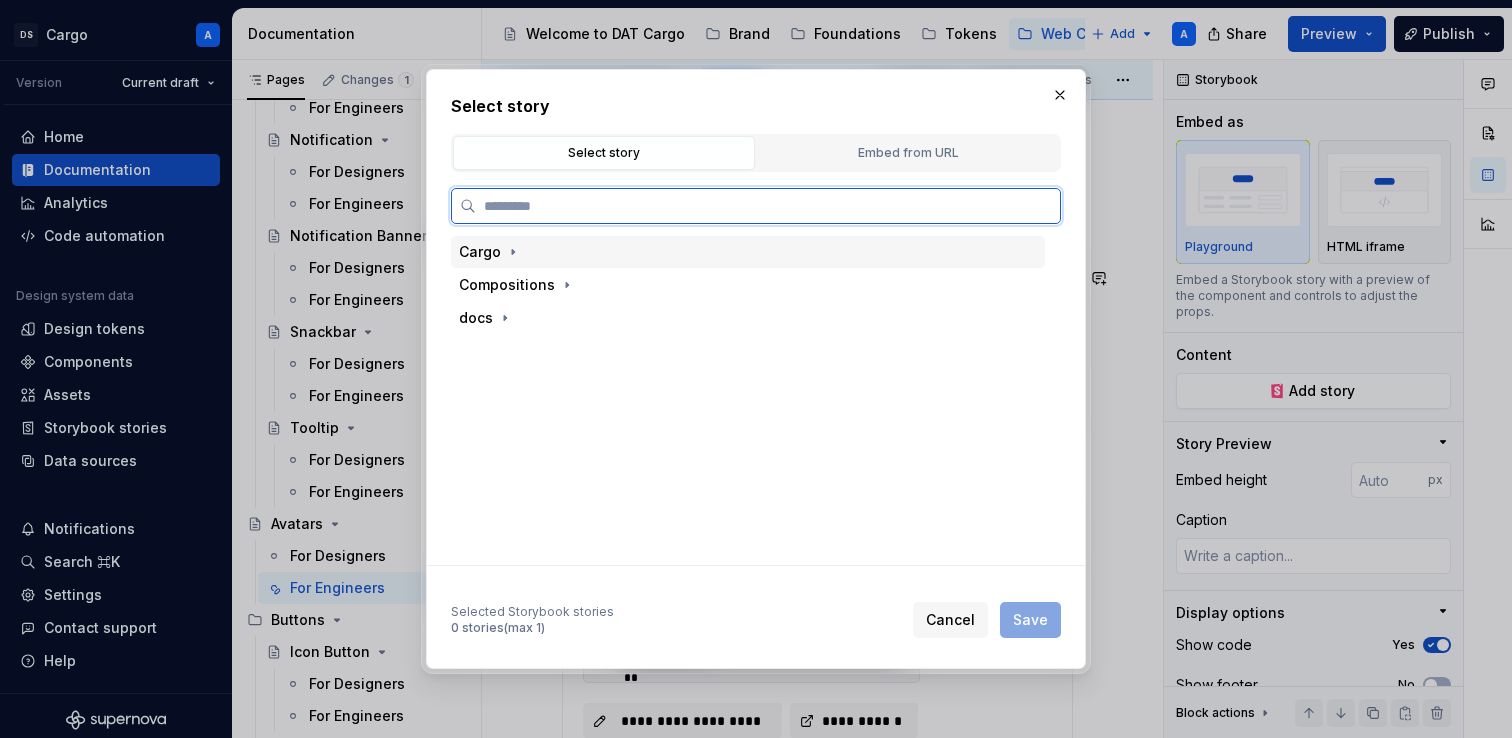 click on "Cargo" at bounding box center (480, 252) 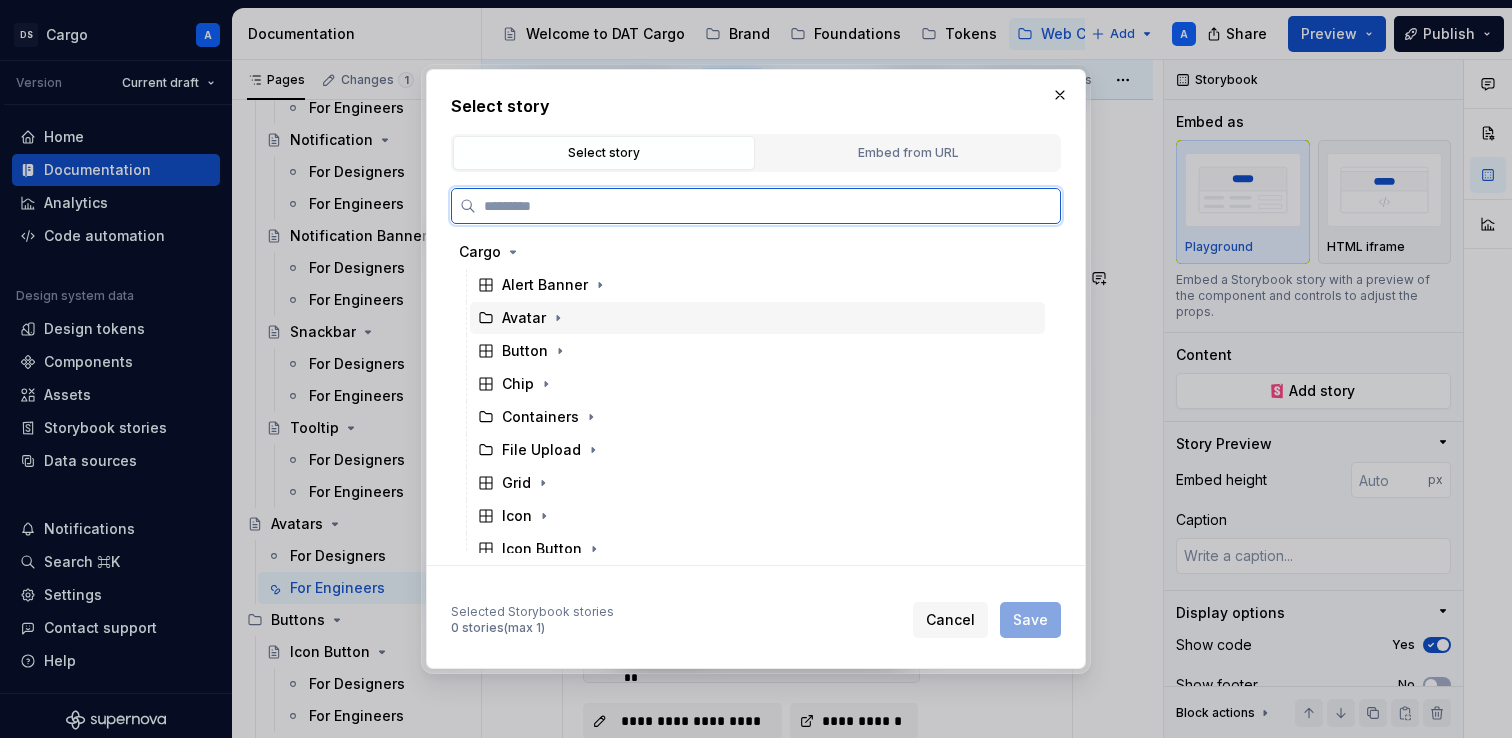 click on "Avatar" at bounding box center (524, 318) 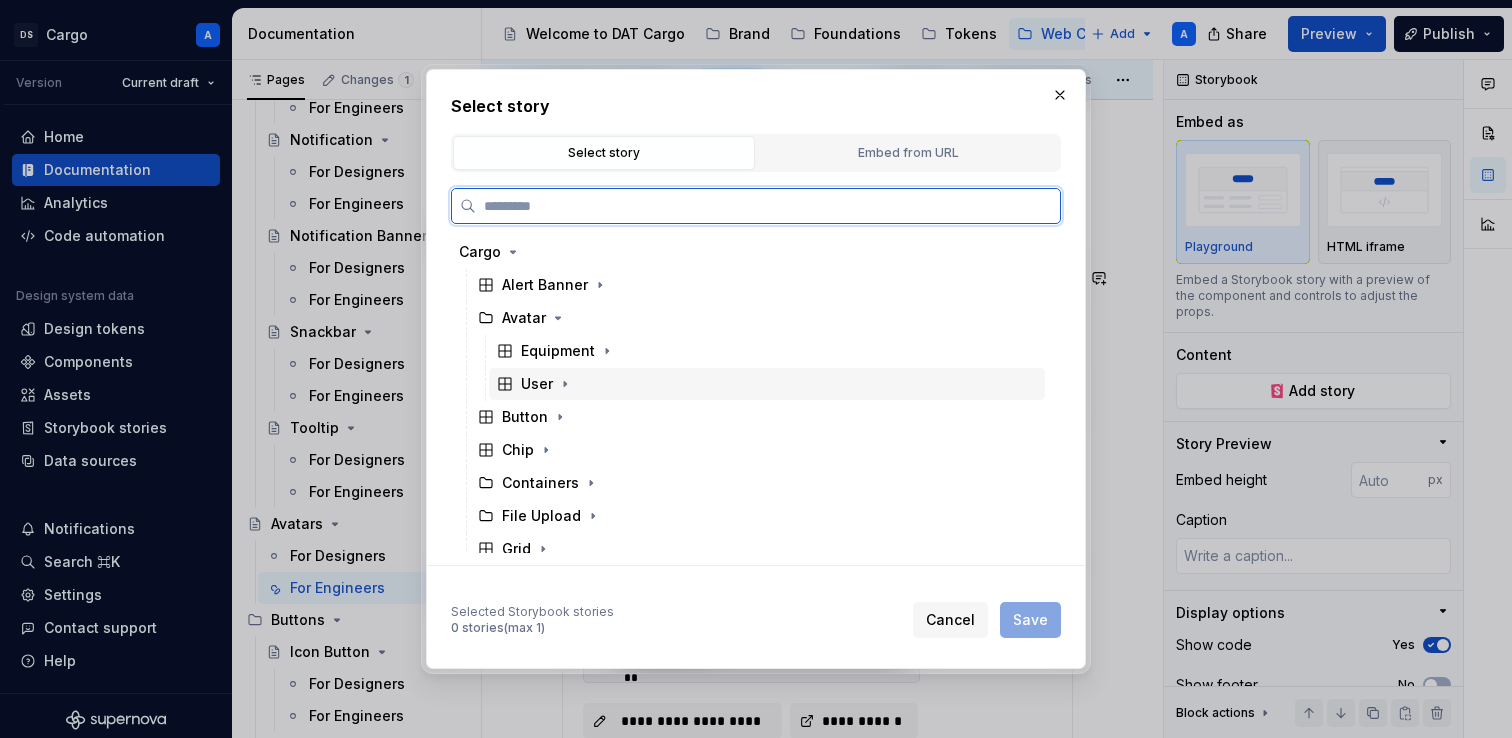 click on "User" at bounding box center (537, 384) 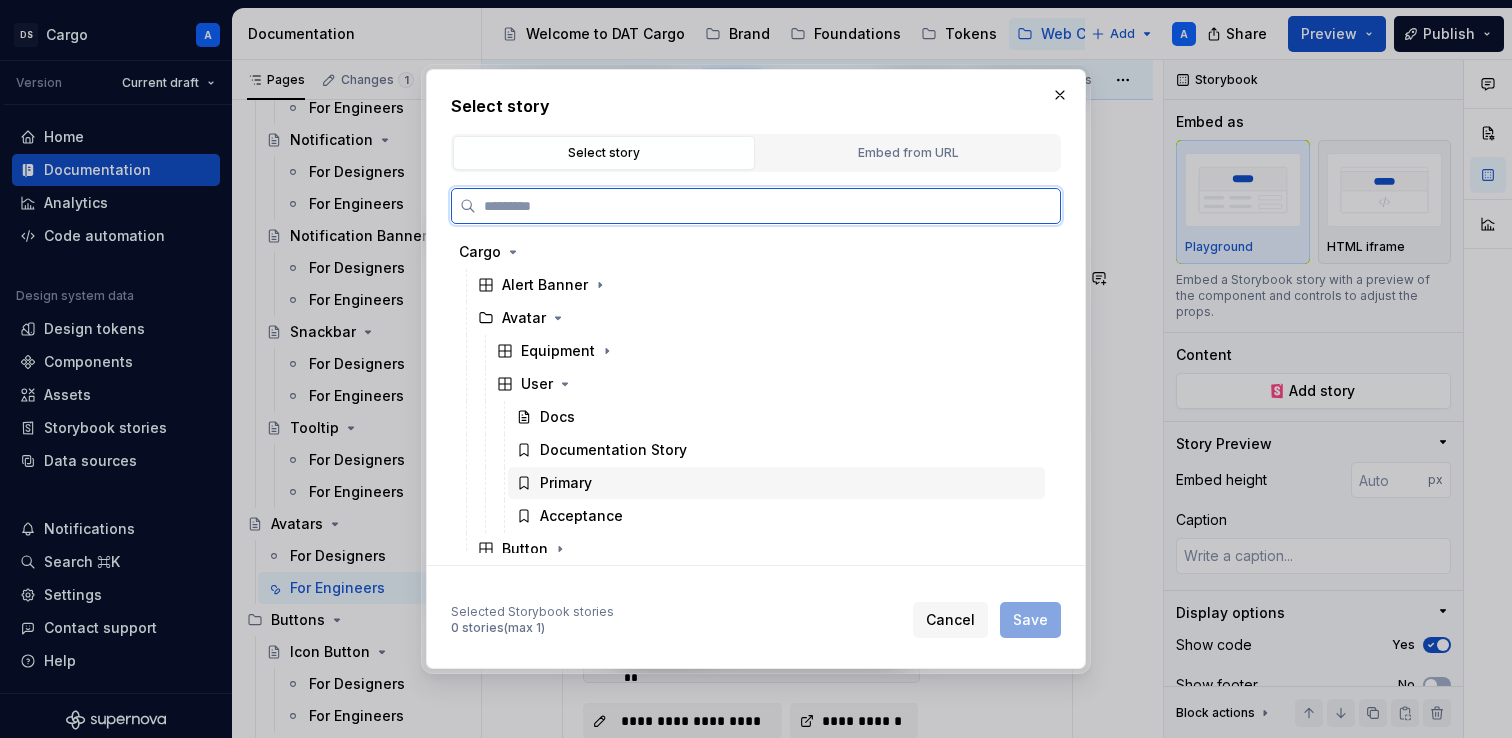 click on "Primary" at bounding box center [566, 483] 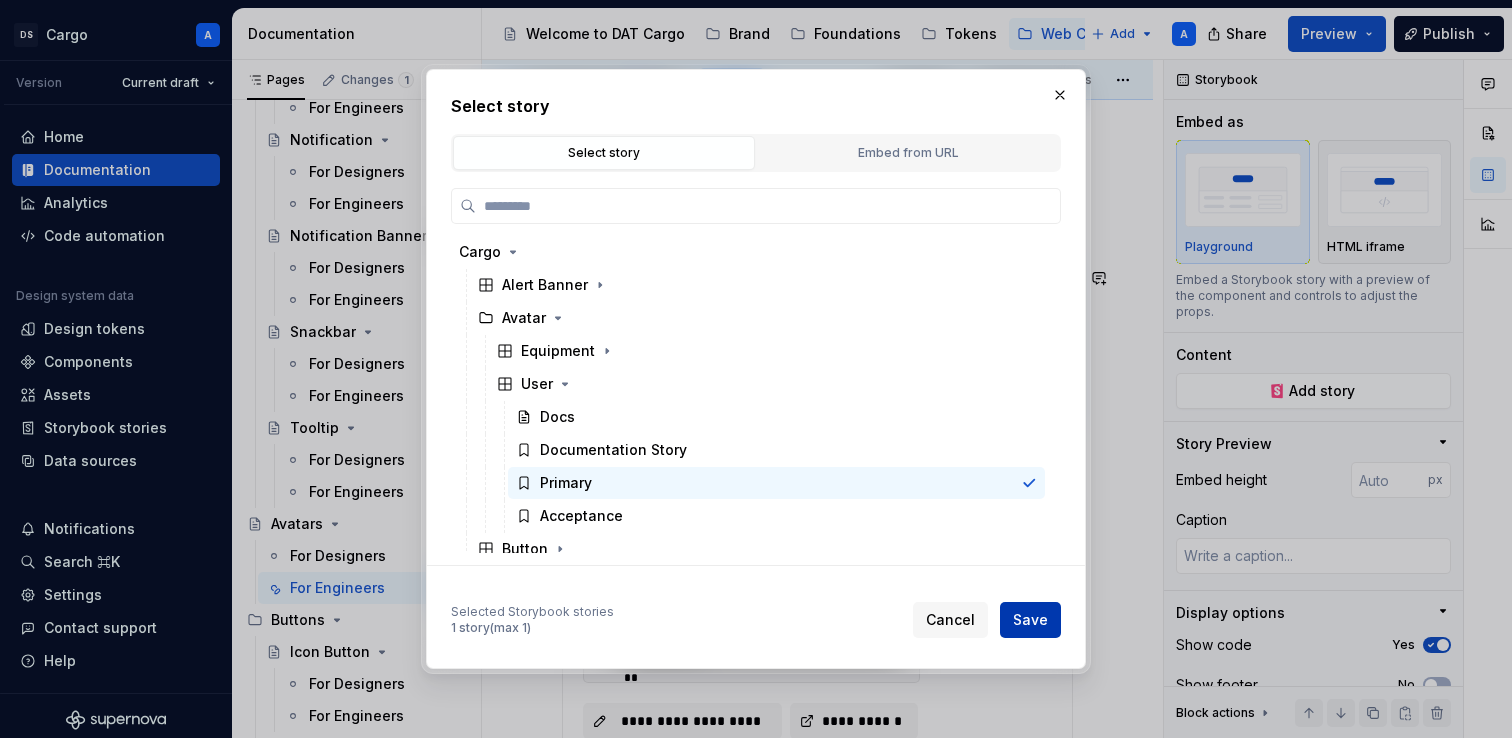 click on "Save" at bounding box center (1030, 620) 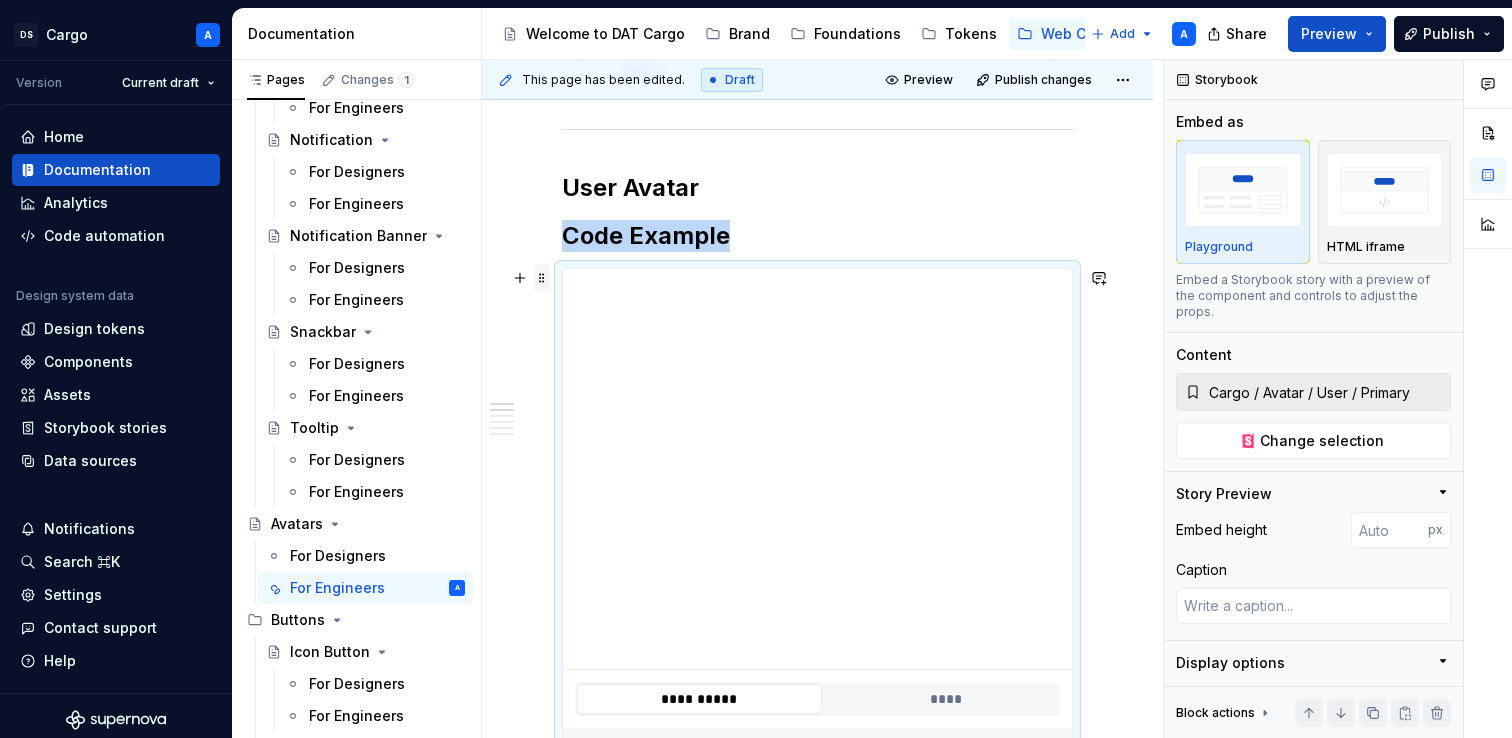 click at bounding box center (542, 278) 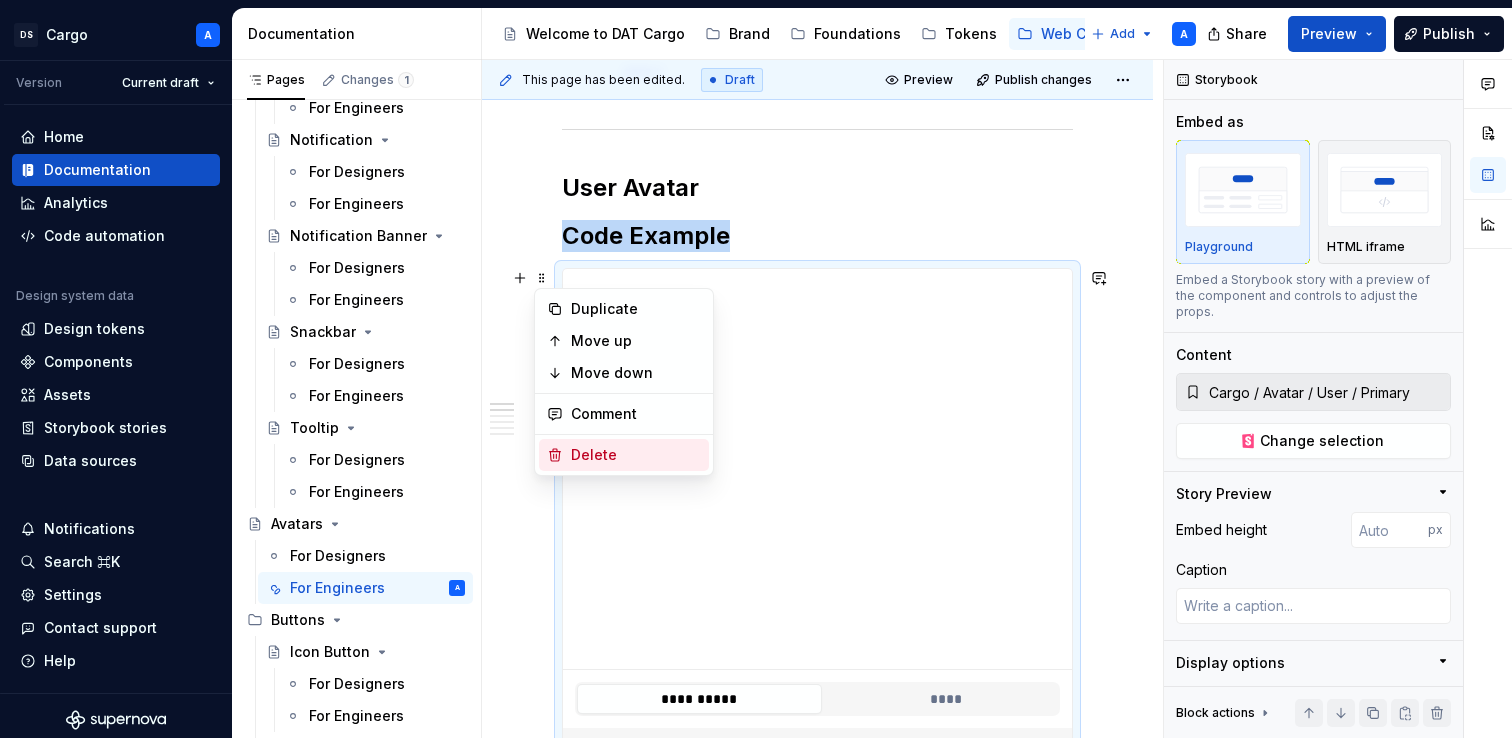 click on "Delete" at bounding box center [636, 455] 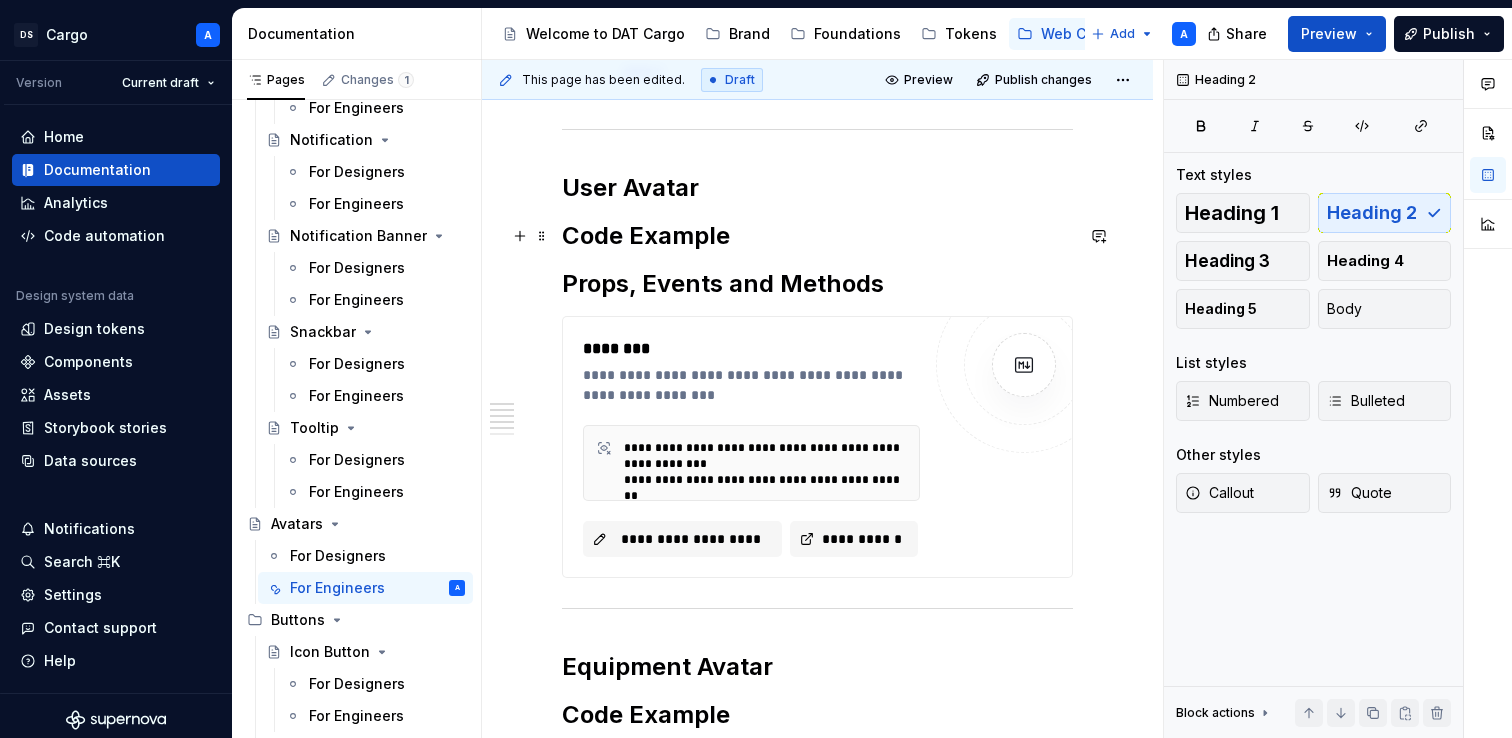 click on "Code Example" at bounding box center [817, 236] 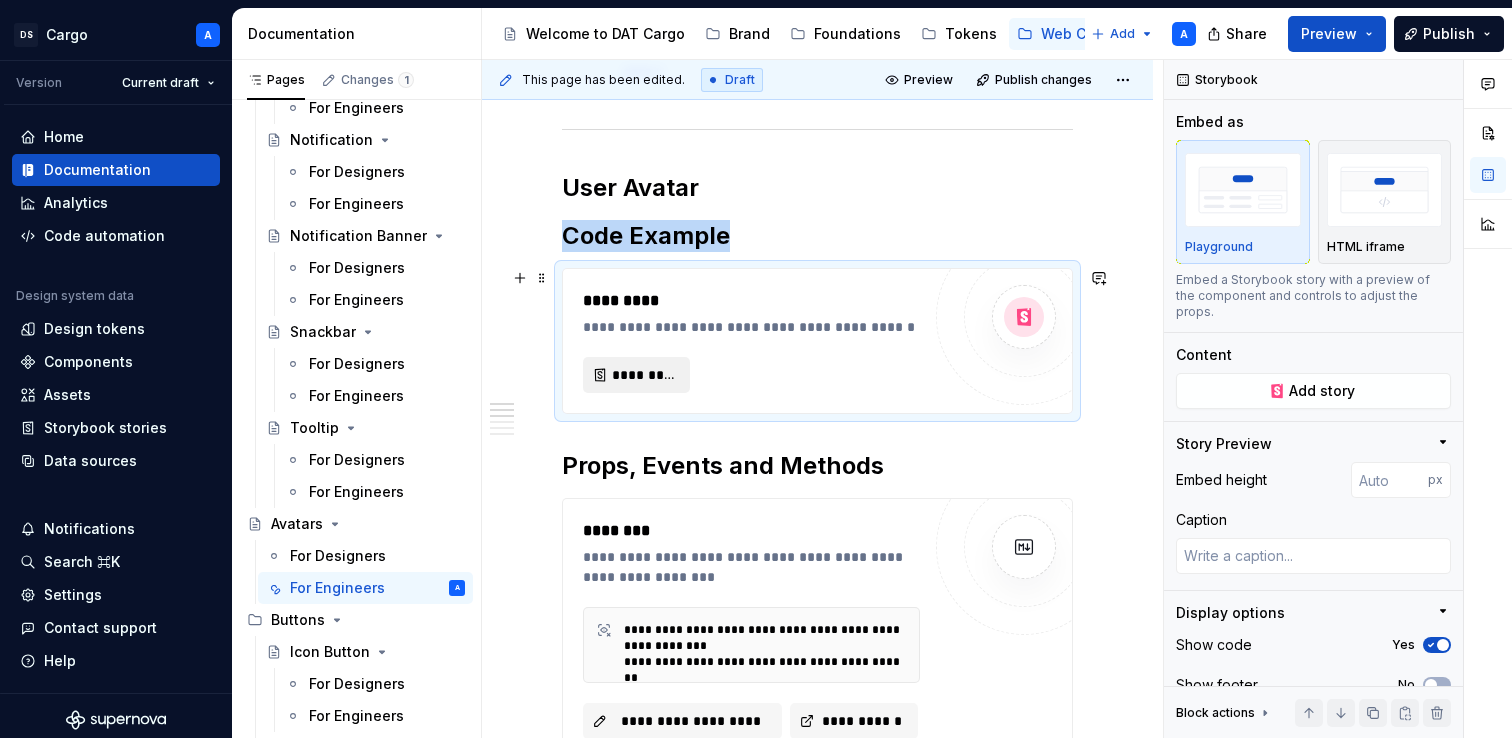 click on "*********" at bounding box center [644, 375] 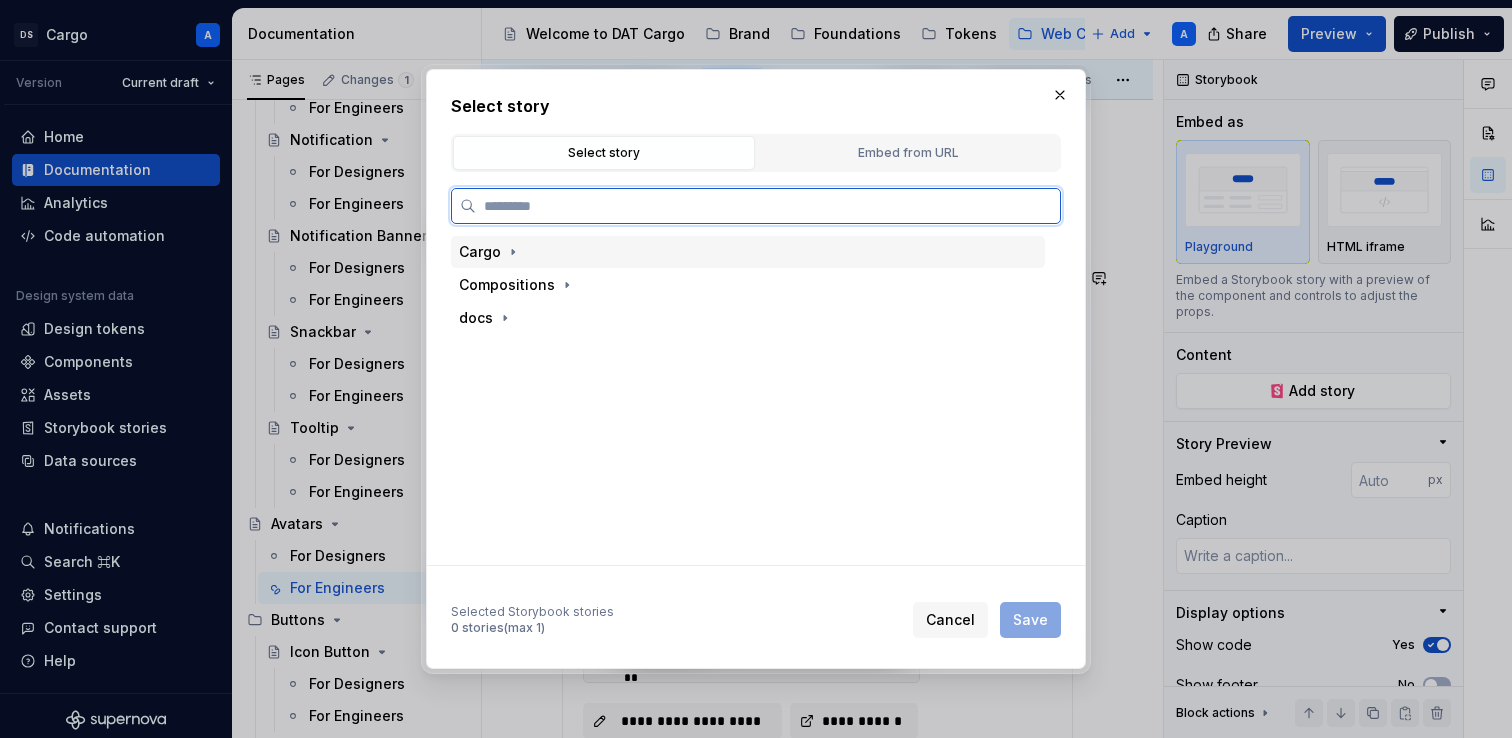 click on "Cargo" at bounding box center (480, 252) 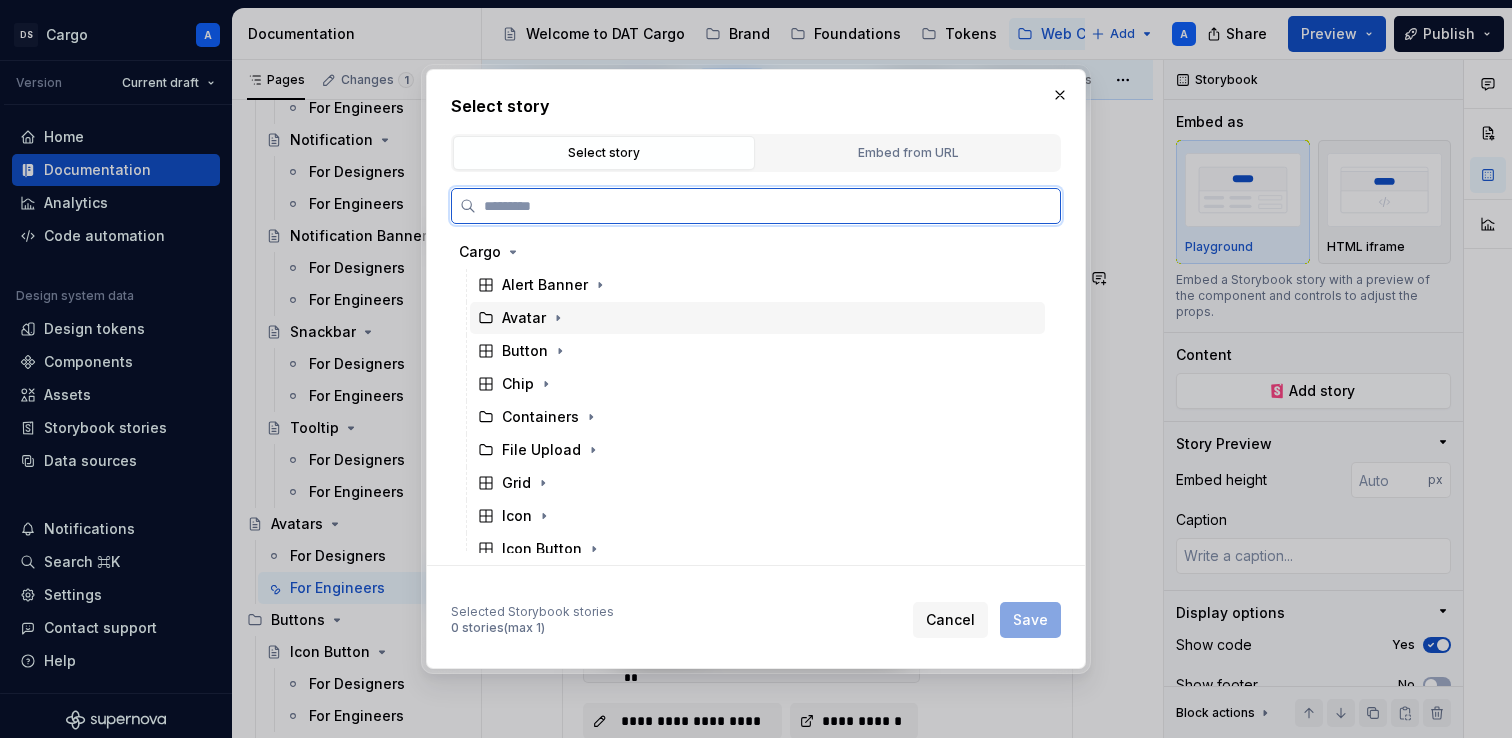 click on "Avatar" at bounding box center [524, 318] 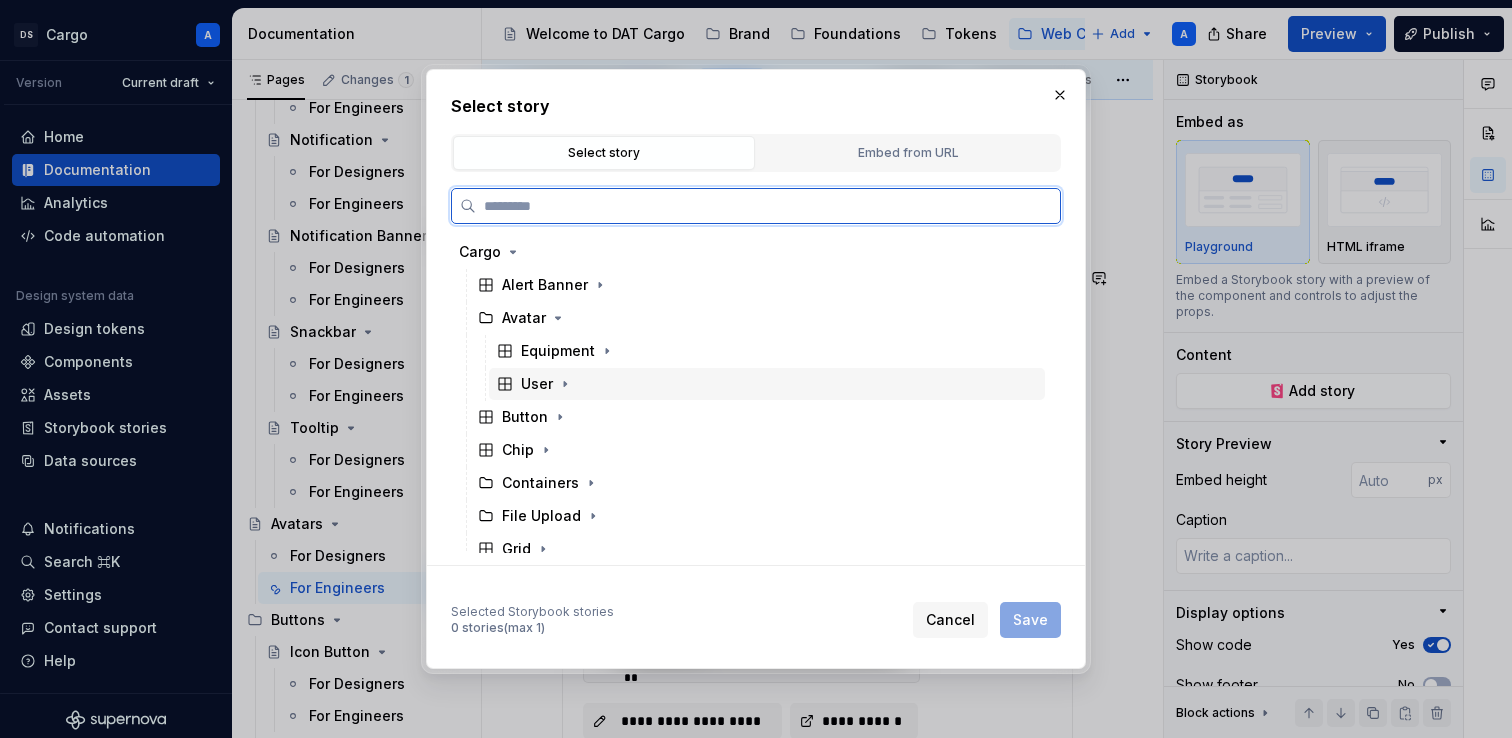 click on "User" at bounding box center [537, 384] 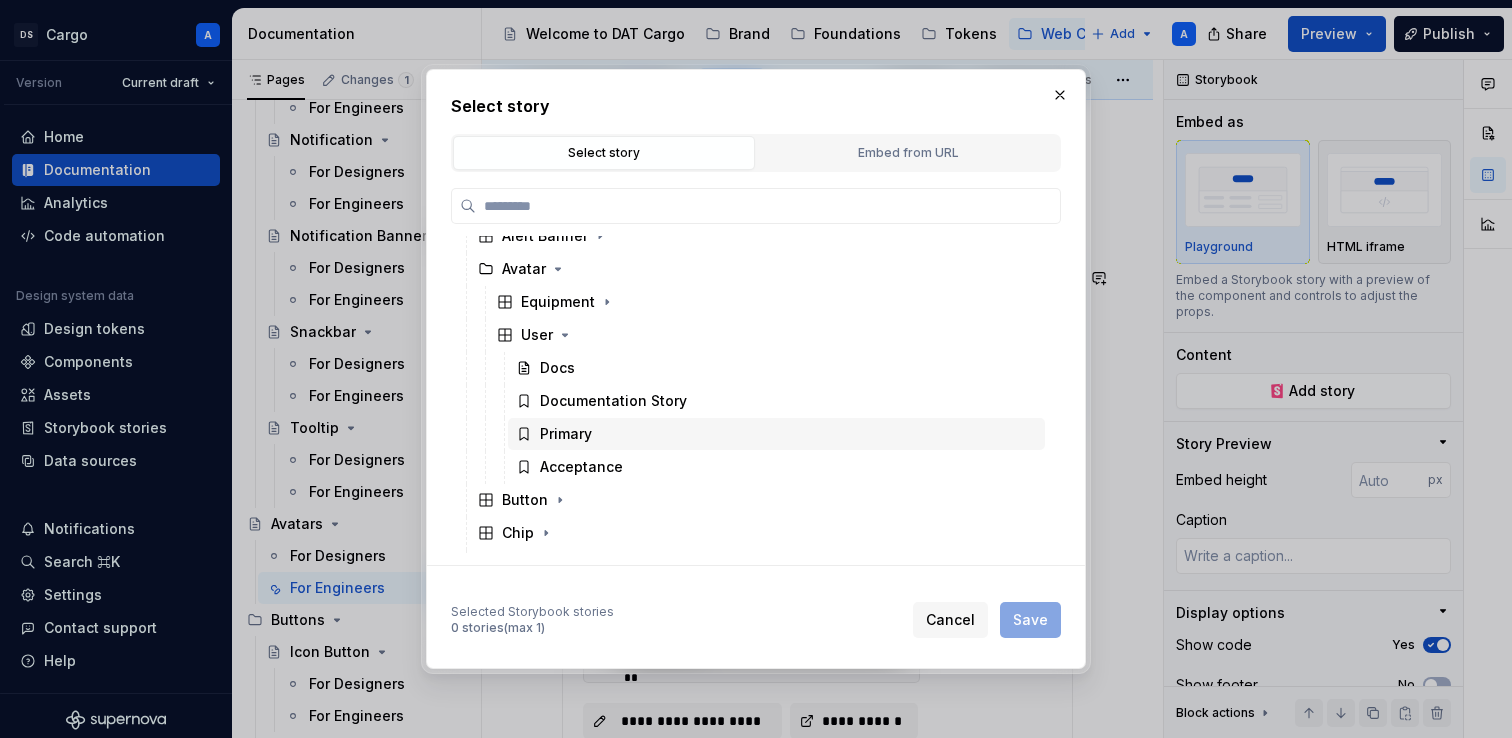 scroll, scrollTop: 77, scrollLeft: 0, axis: vertical 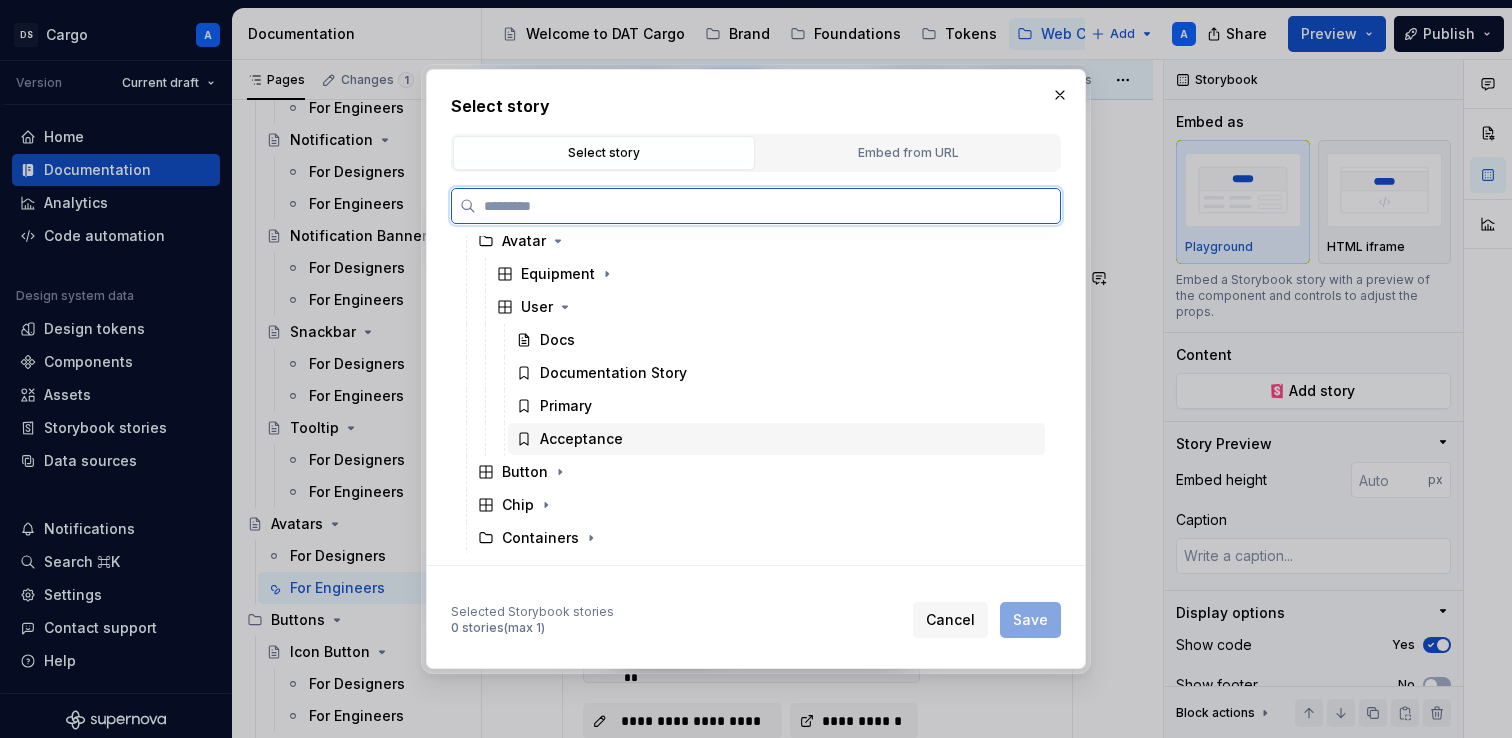 click on "Acceptance" at bounding box center (581, 439) 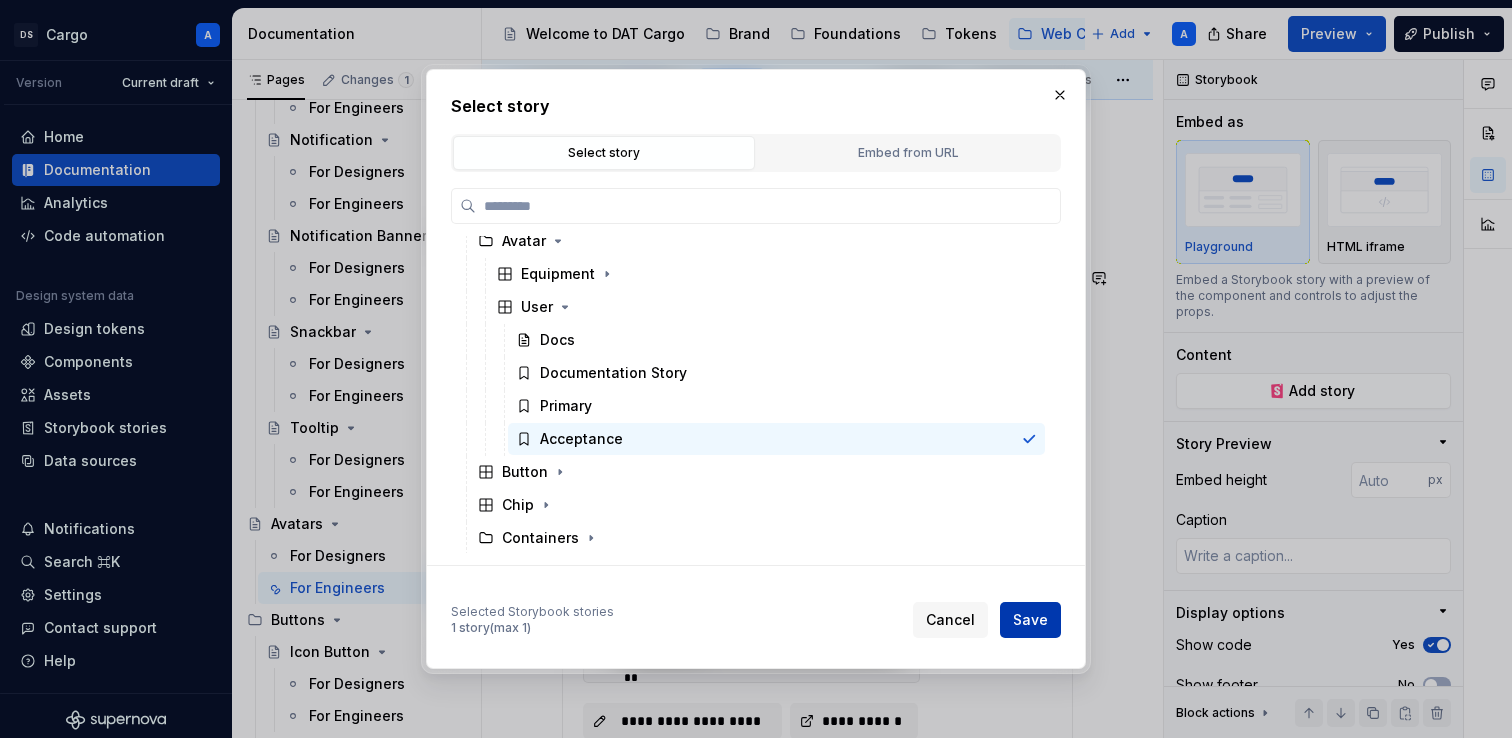 click on "Save" at bounding box center [1030, 620] 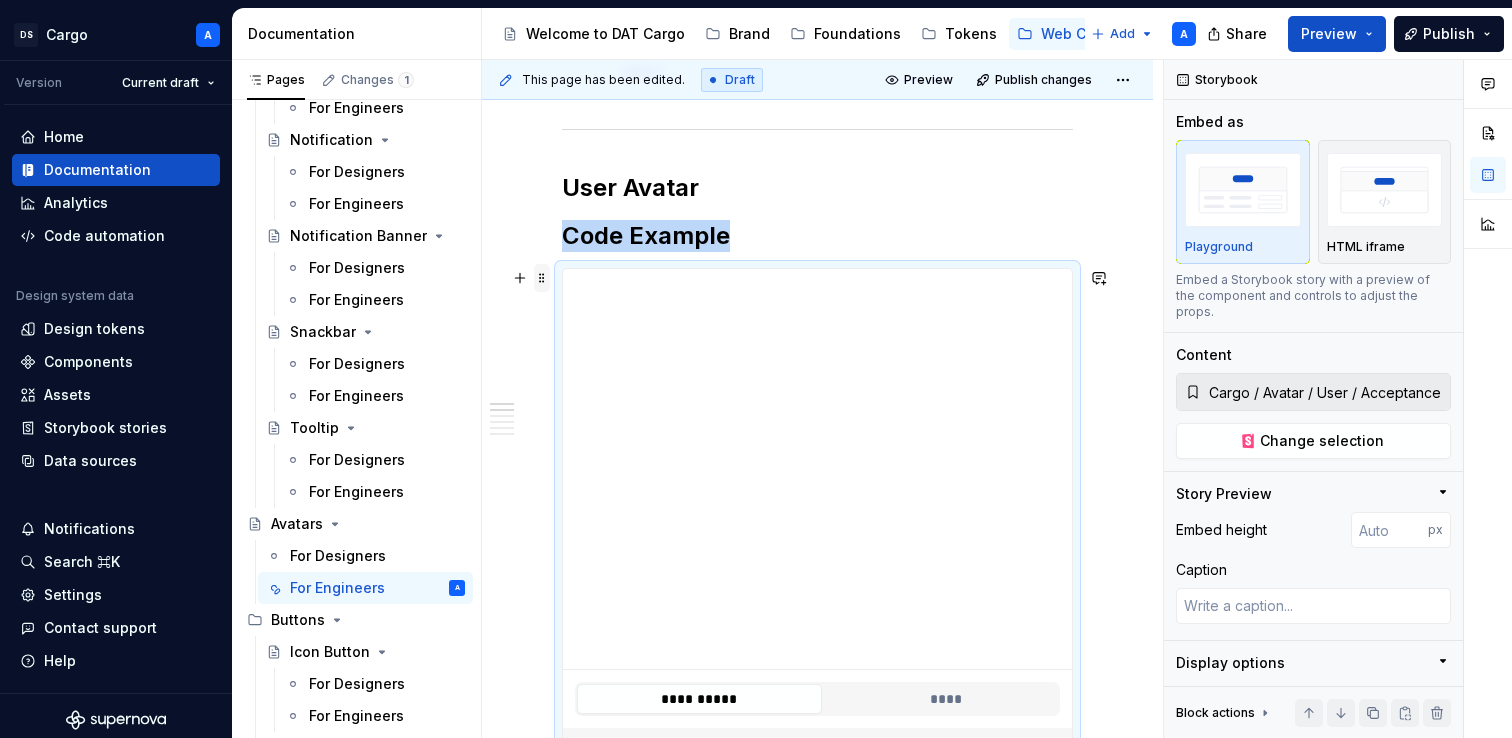 click at bounding box center (542, 278) 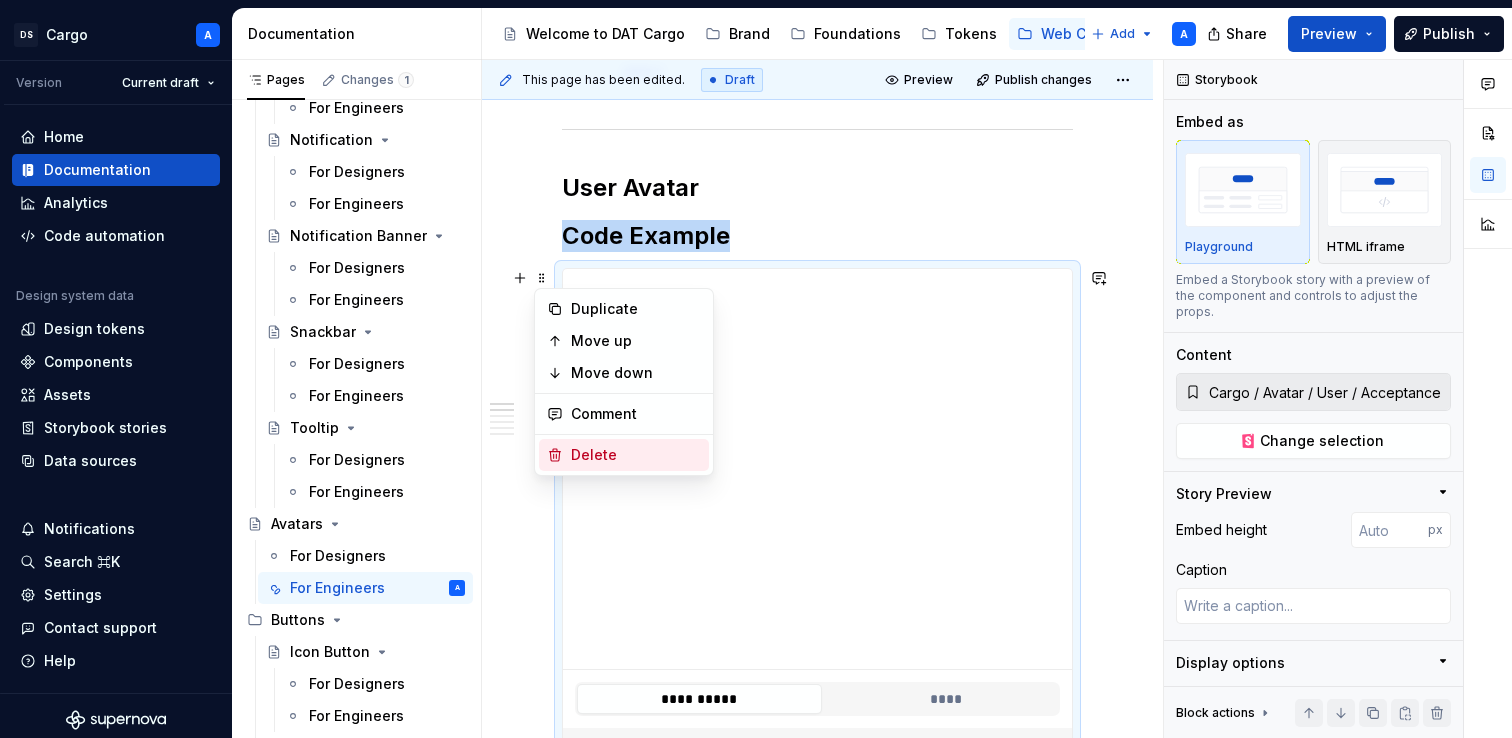 click on "Delete" at bounding box center (636, 455) 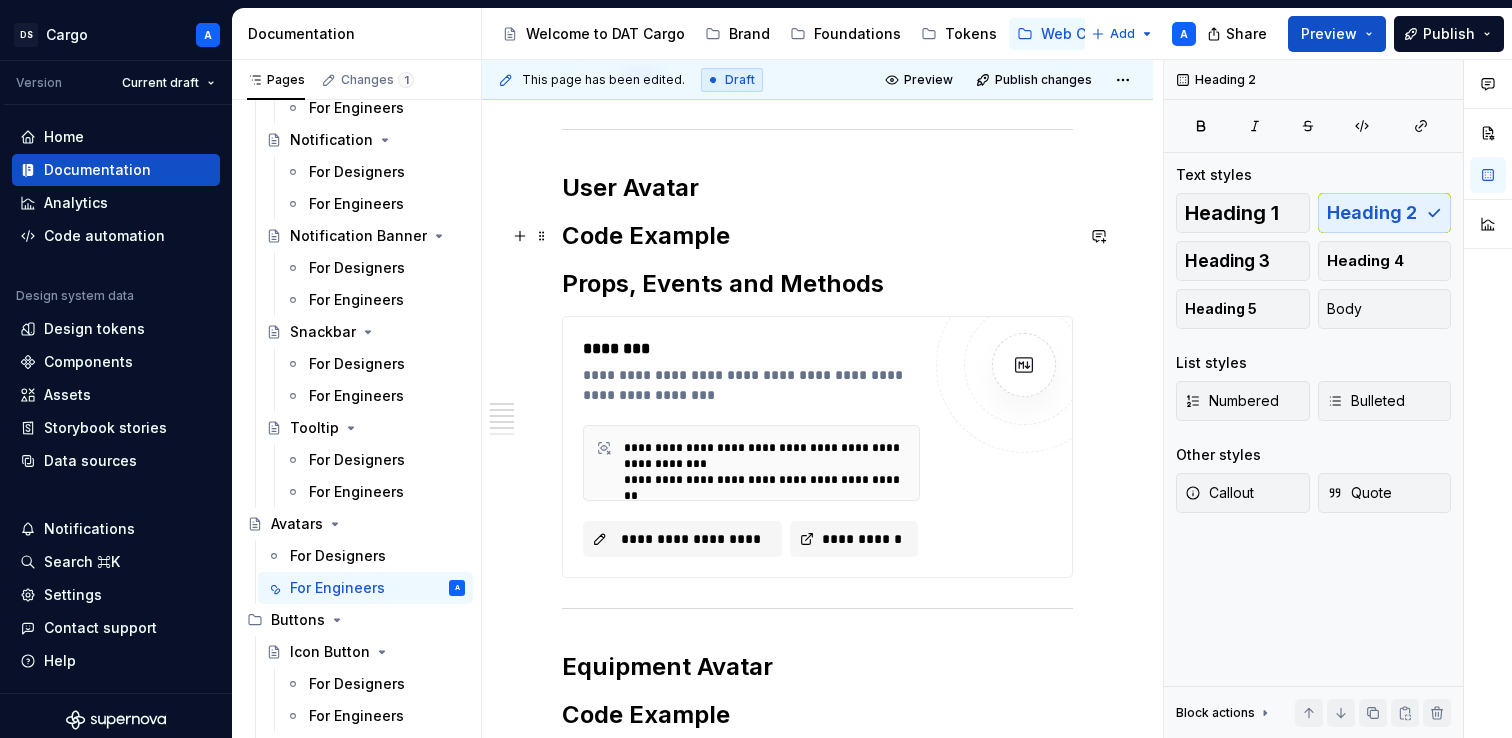 click on "Code Example" at bounding box center [817, 236] 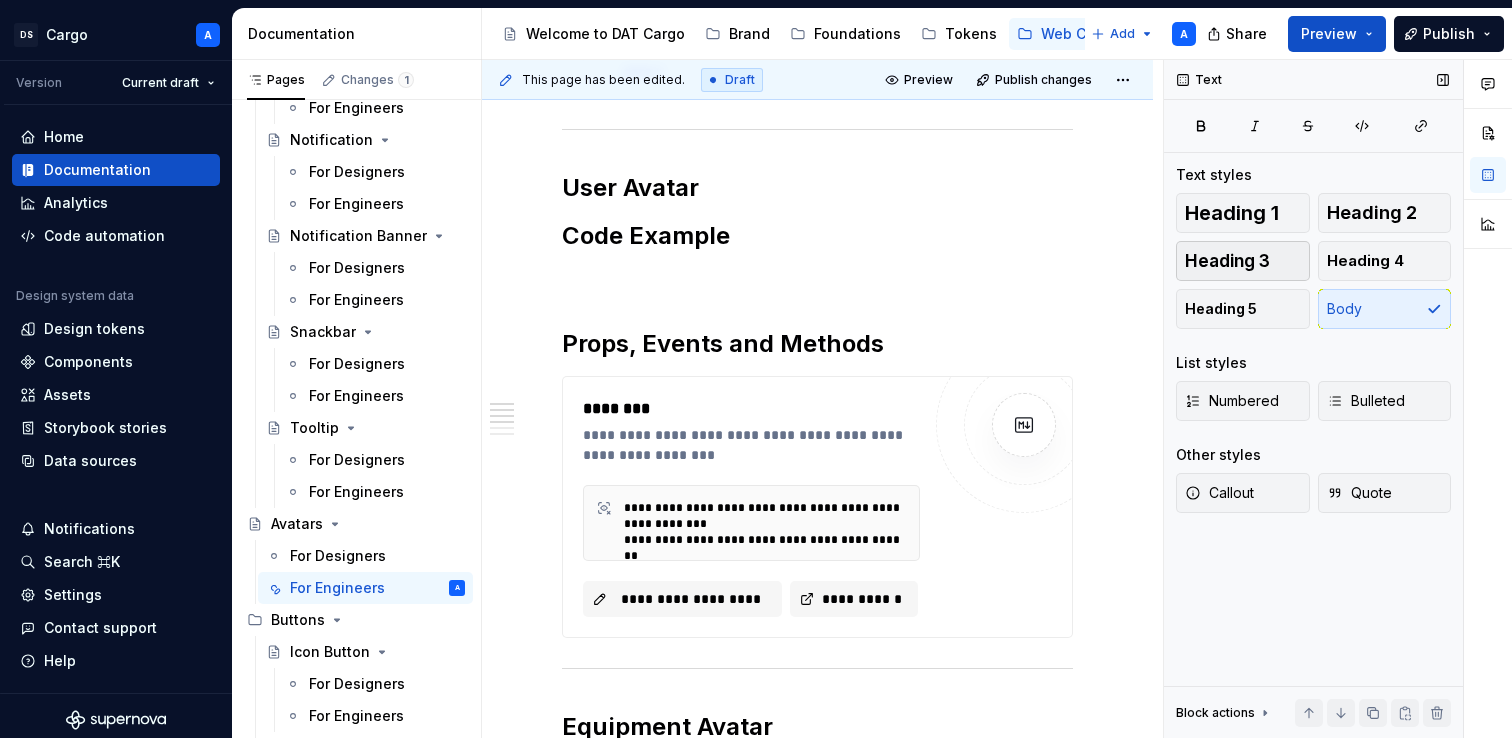type on "*" 